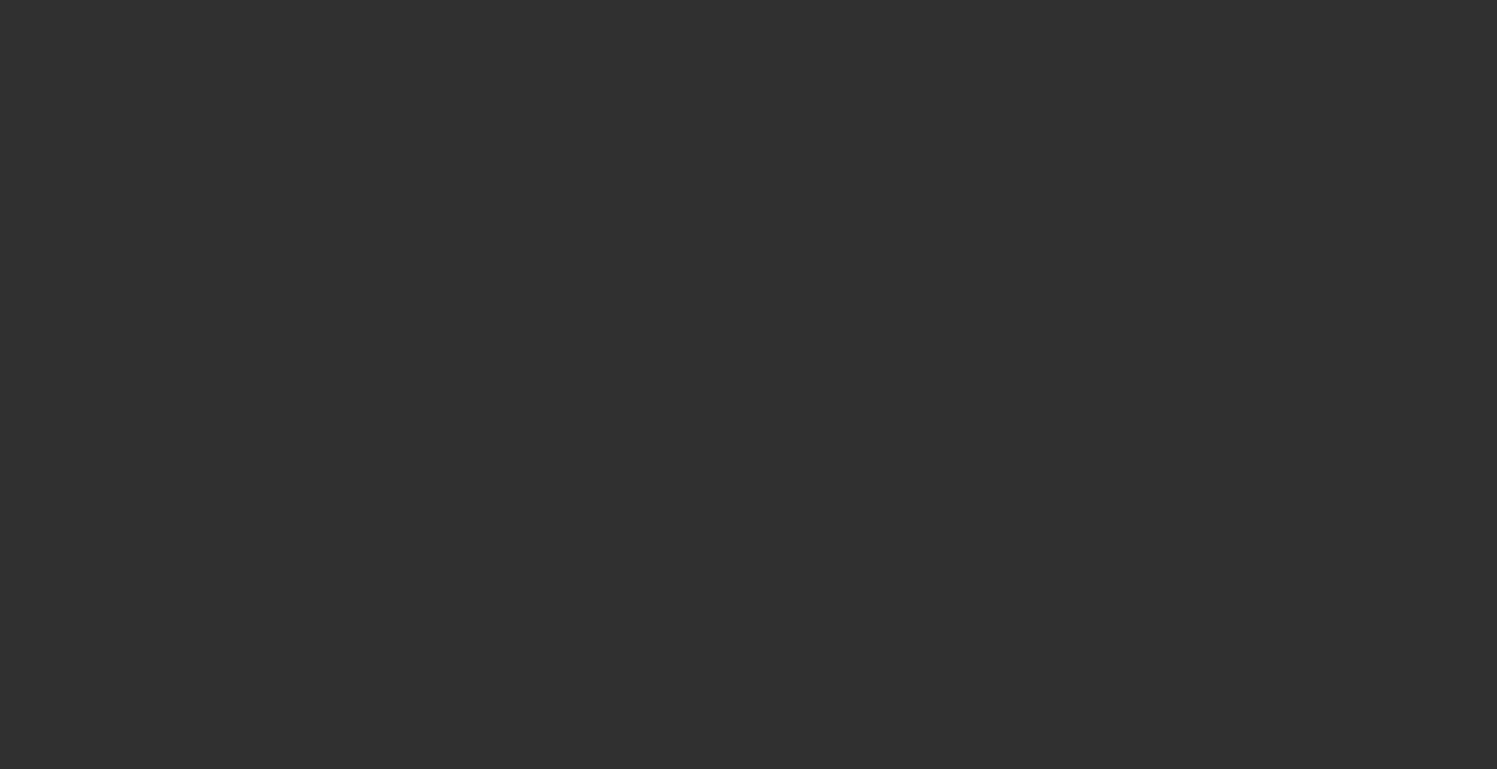 scroll, scrollTop: 0, scrollLeft: 0, axis: both 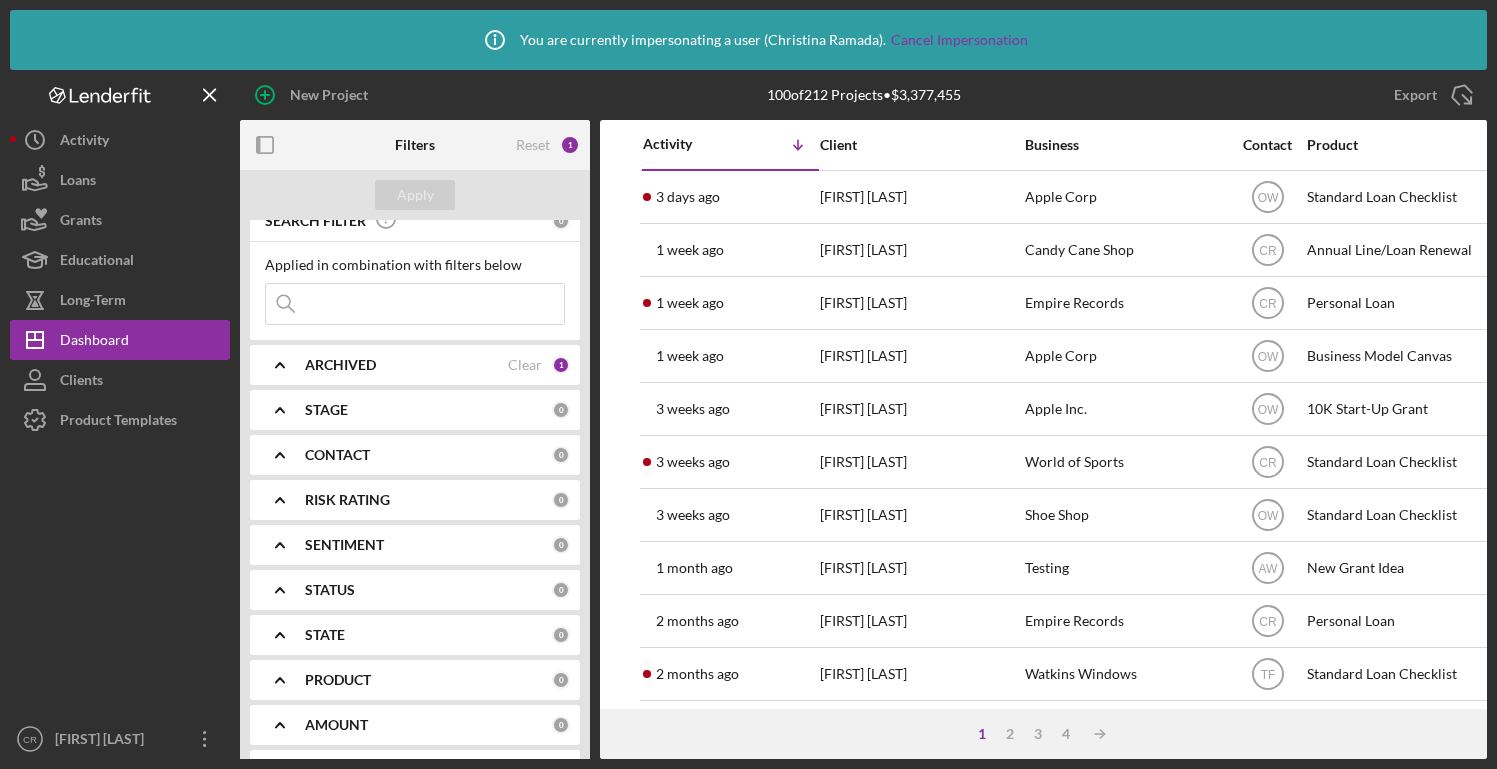 click on "CONTACT" at bounding box center [337, 455] 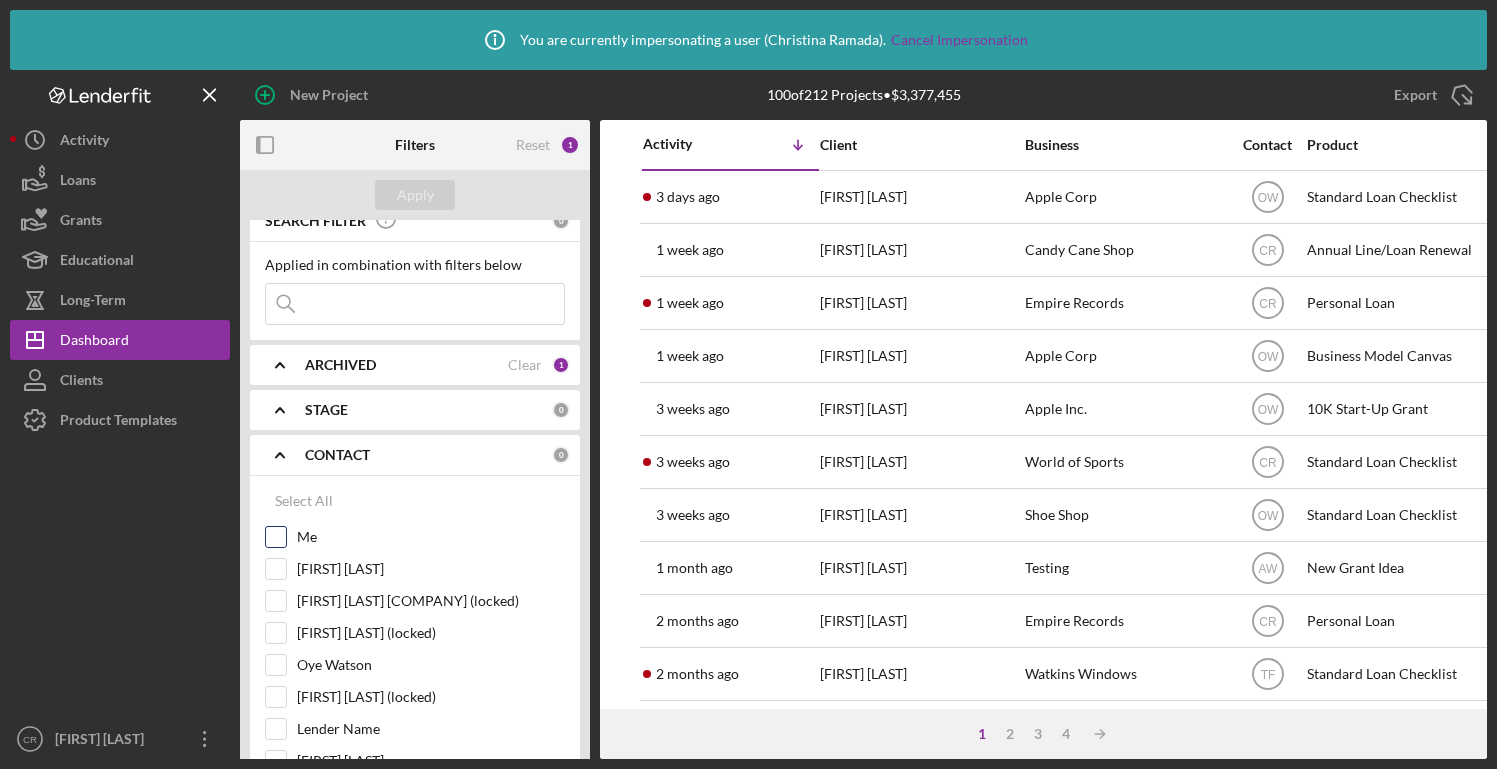 click on "Me" at bounding box center (276, 537) 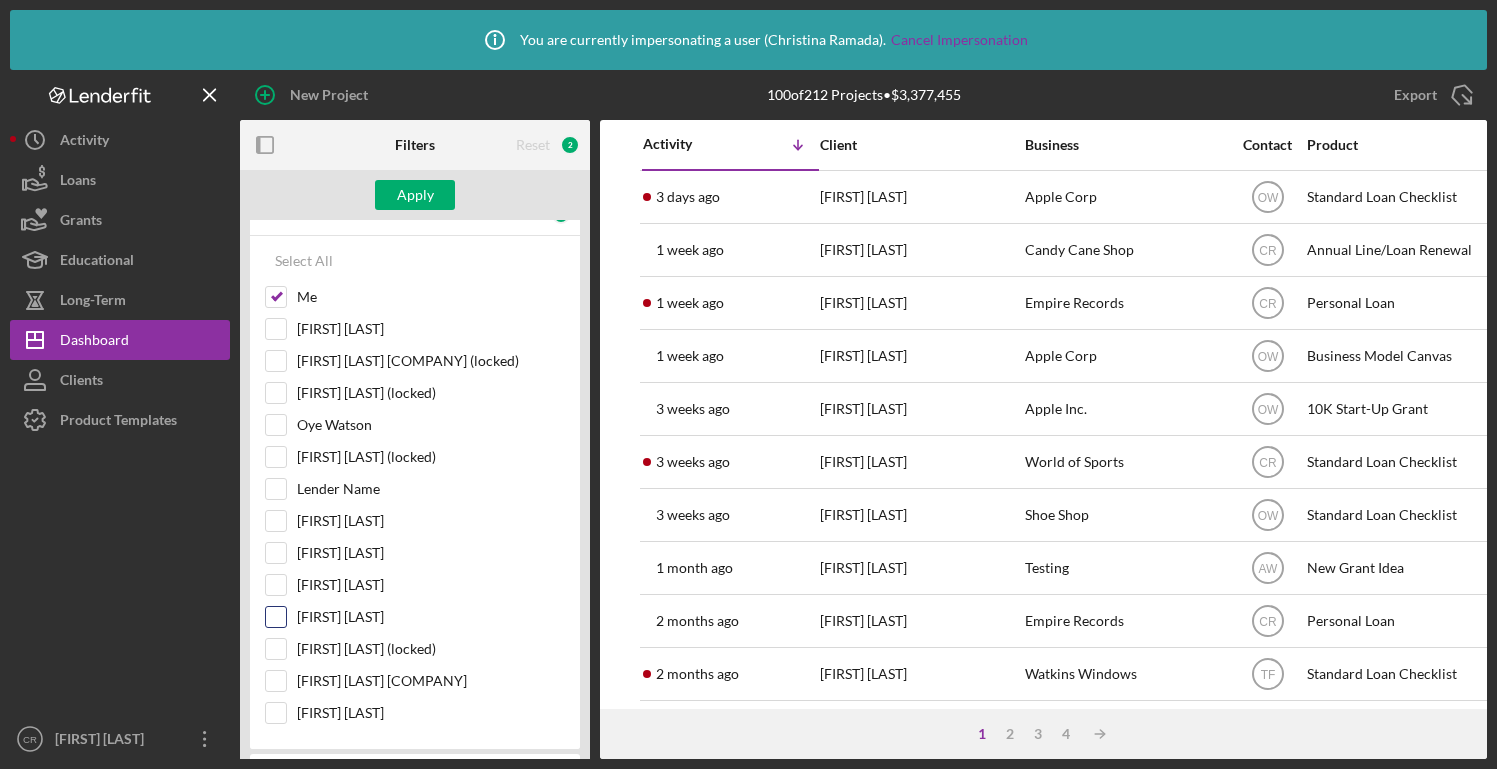scroll, scrollTop: 263, scrollLeft: 0, axis: vertical 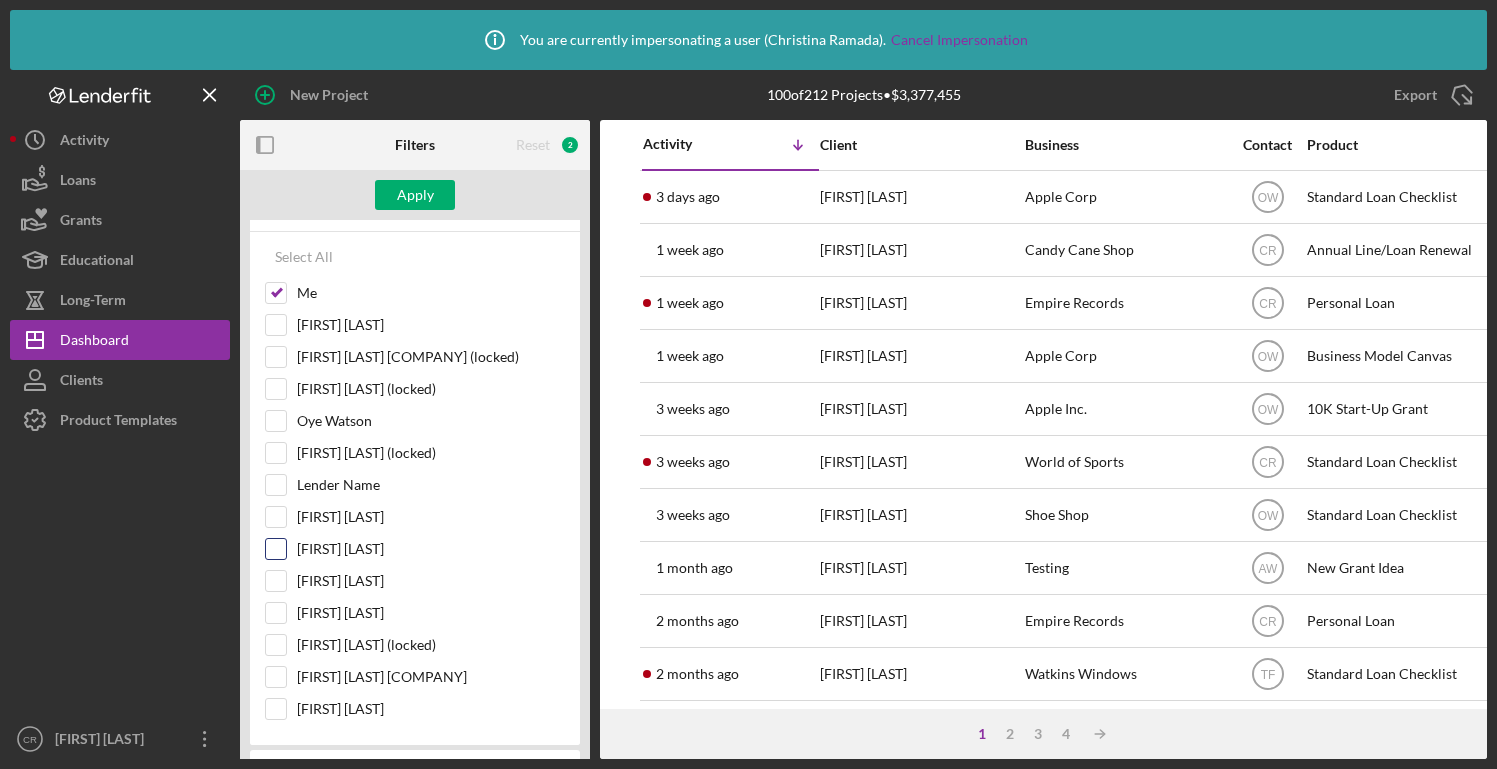 click on "Allison White" at bounding box center (276, 549) 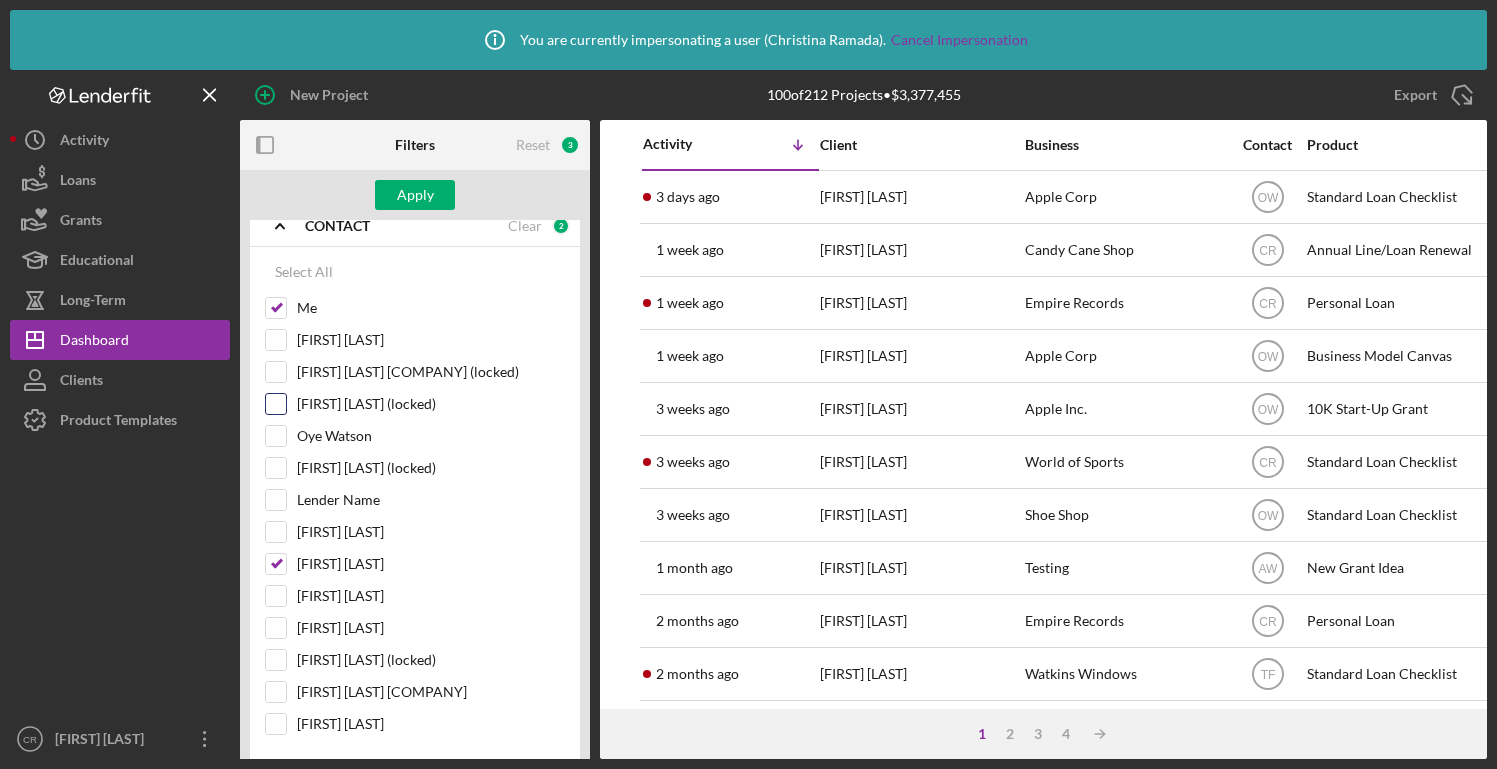 scroll, scrollTop: 222, scrollLeft: 0, axis: vertical 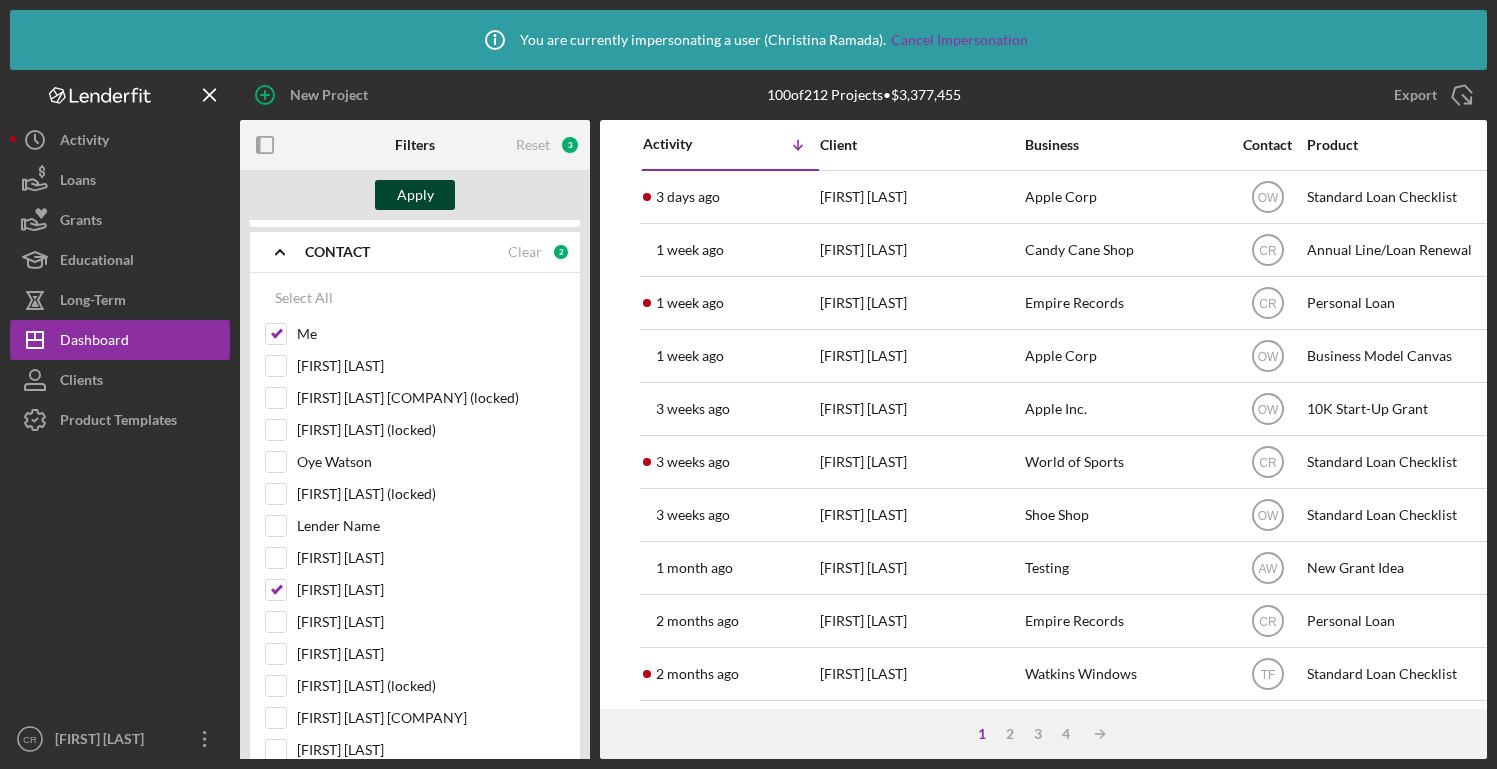 click on "Apply" at bounding box center (415, 195) 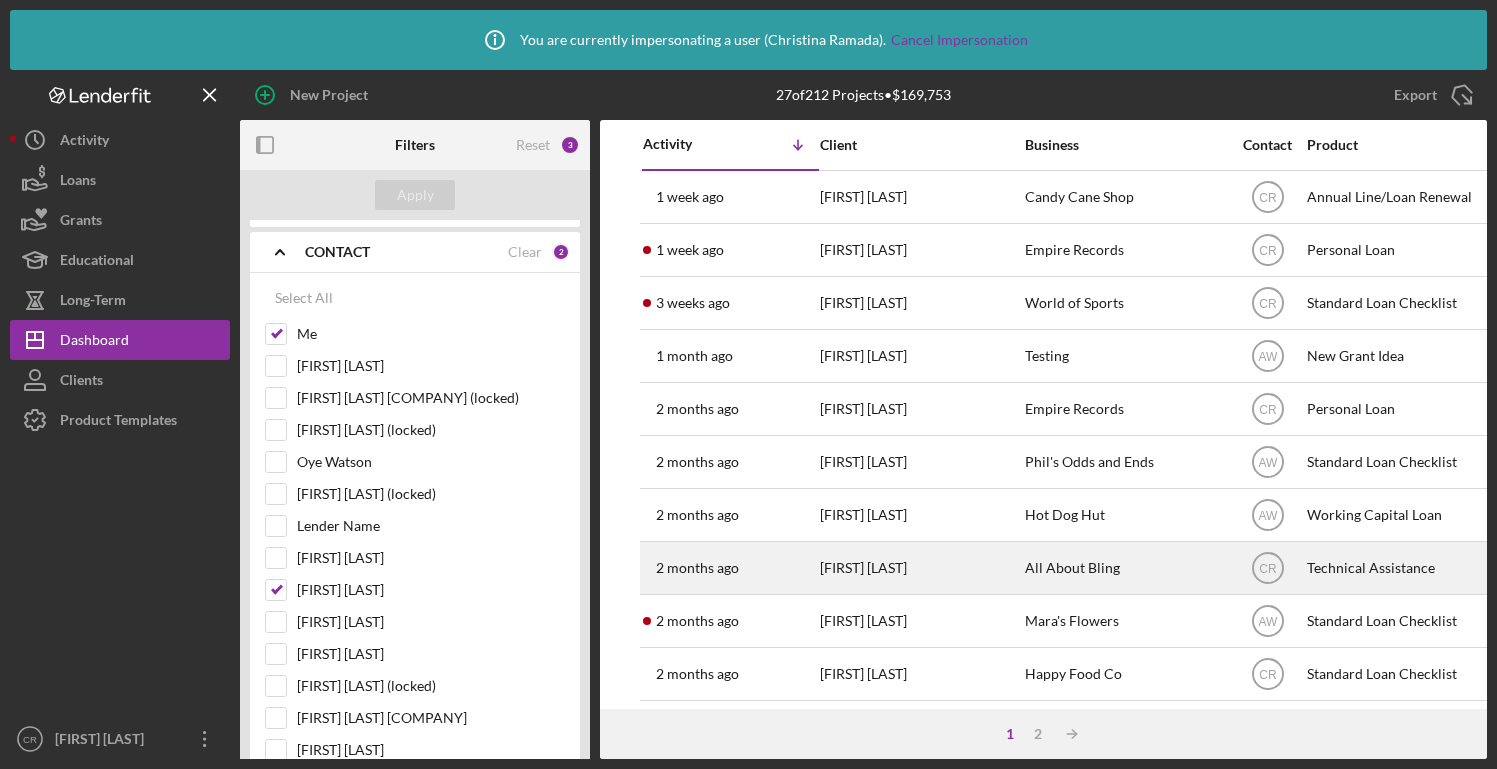 scroll, scrollTop: 822, scrollLeft: 0, axis: vertical 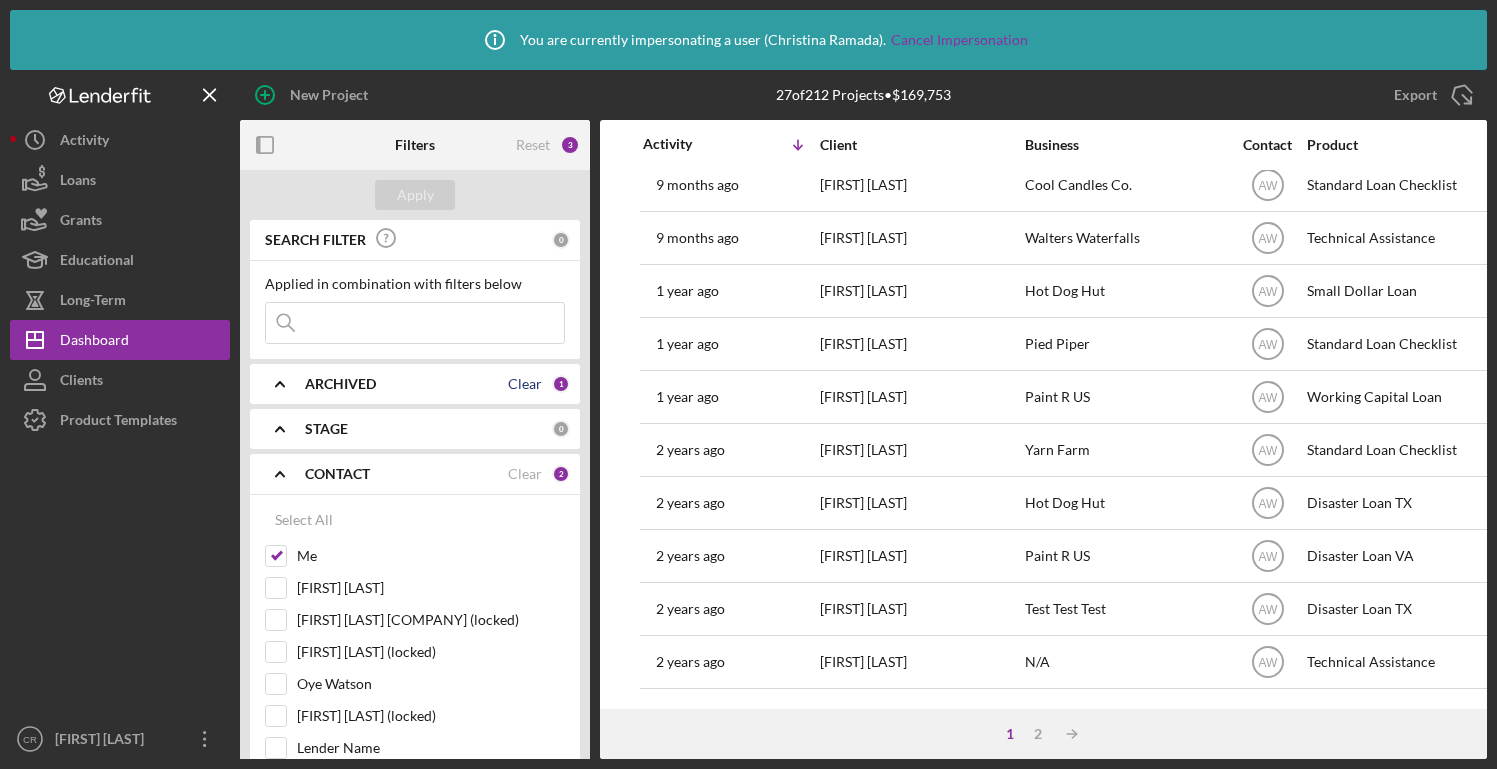 click on "Clear" at bounding box center (525, 384) 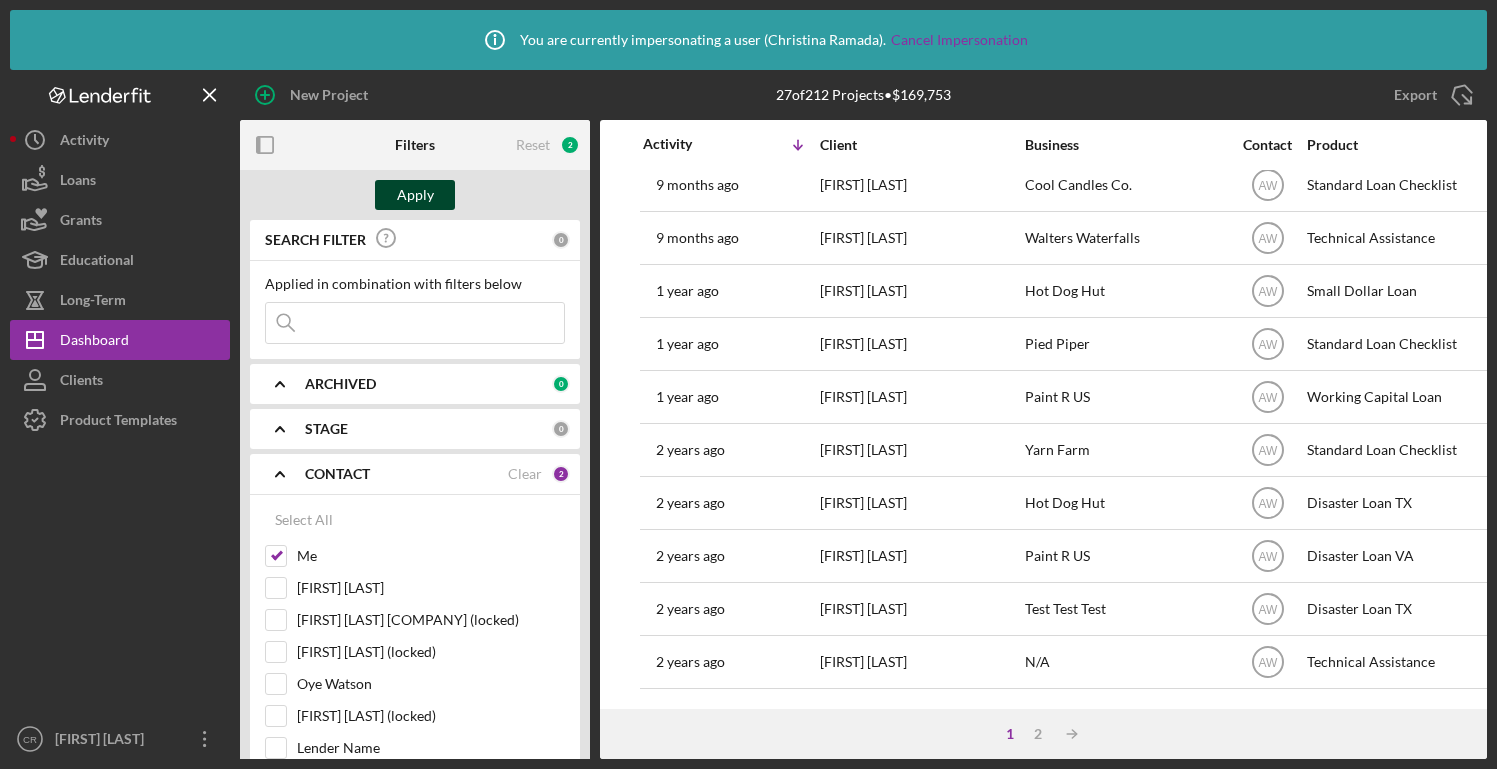 click on "Apply" at bounding box center [415, 195] 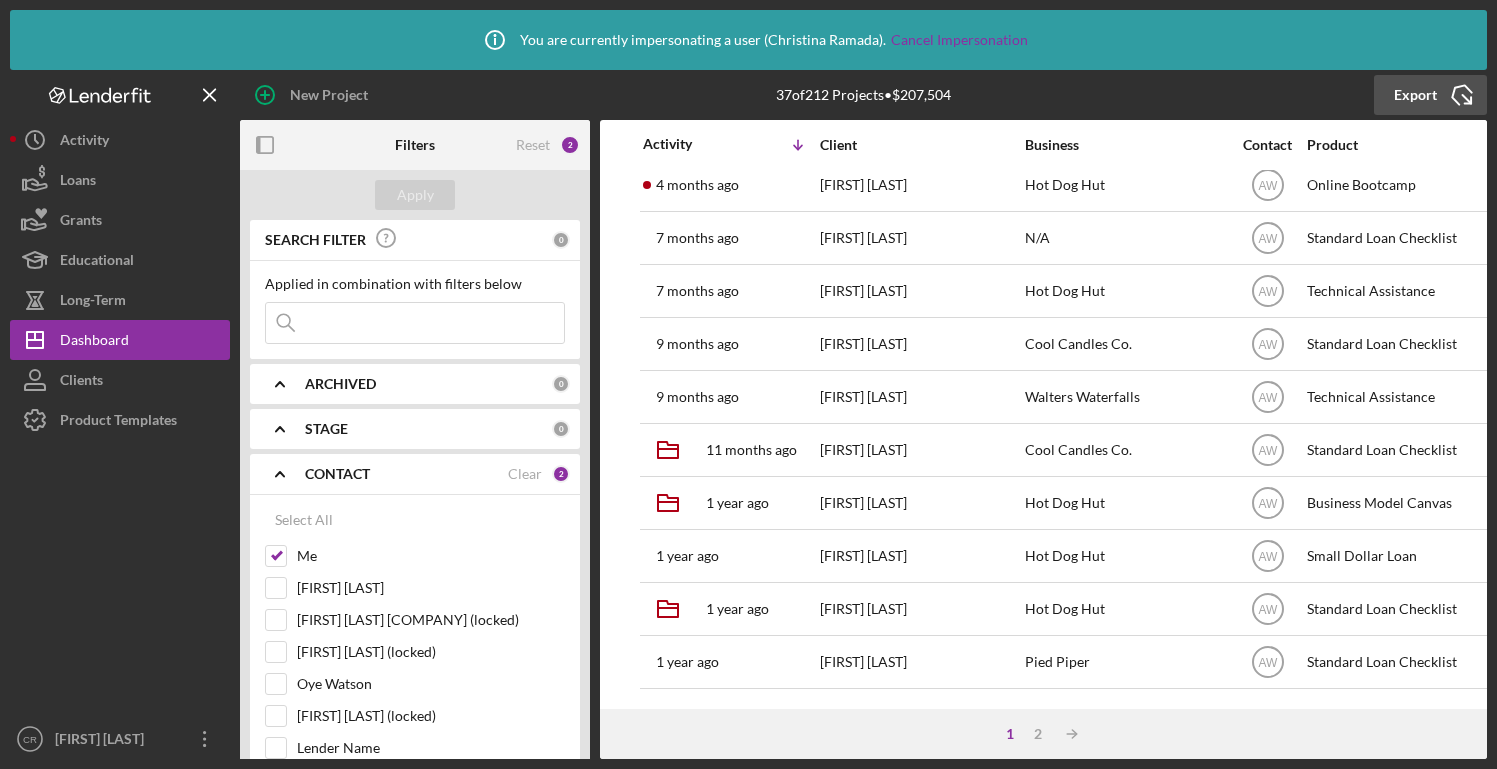 click on "Export" at bounding box center [1415, 95] 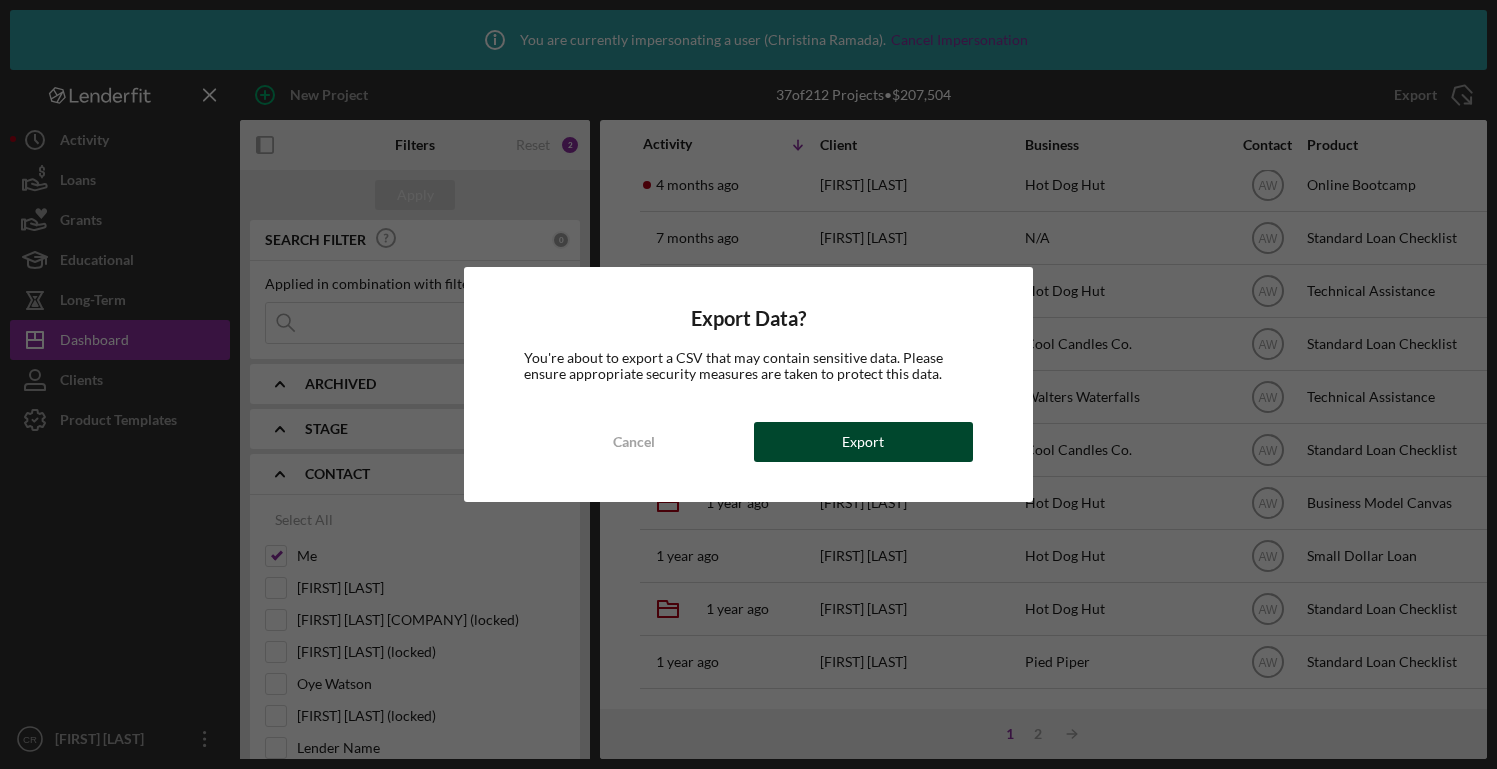 click on "Export" at bounding box center [864, 442] 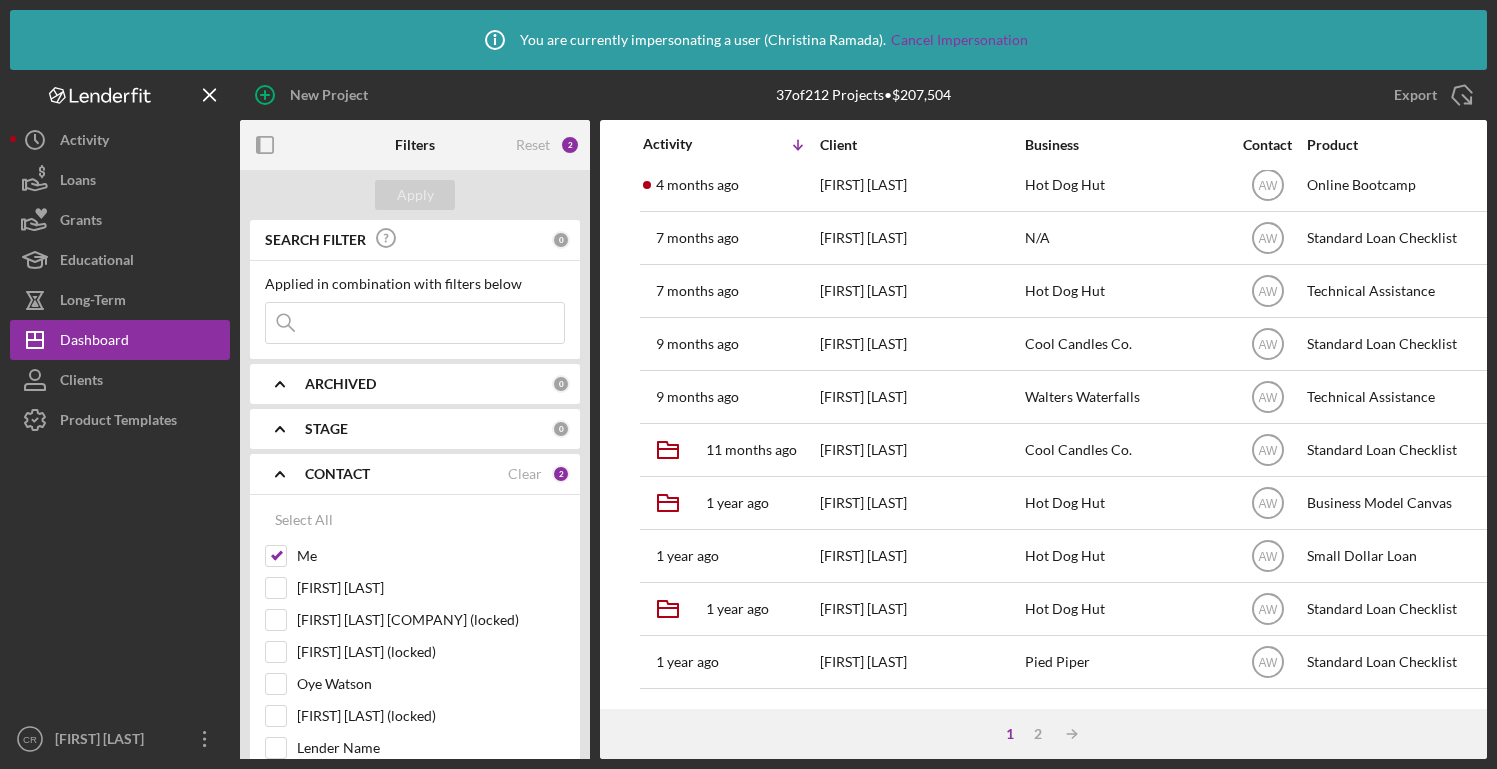 drag, startPoint x: 1481, startPoint y: 757, endPoint x: 1543, endPoint y: 946, distance: 198.90953 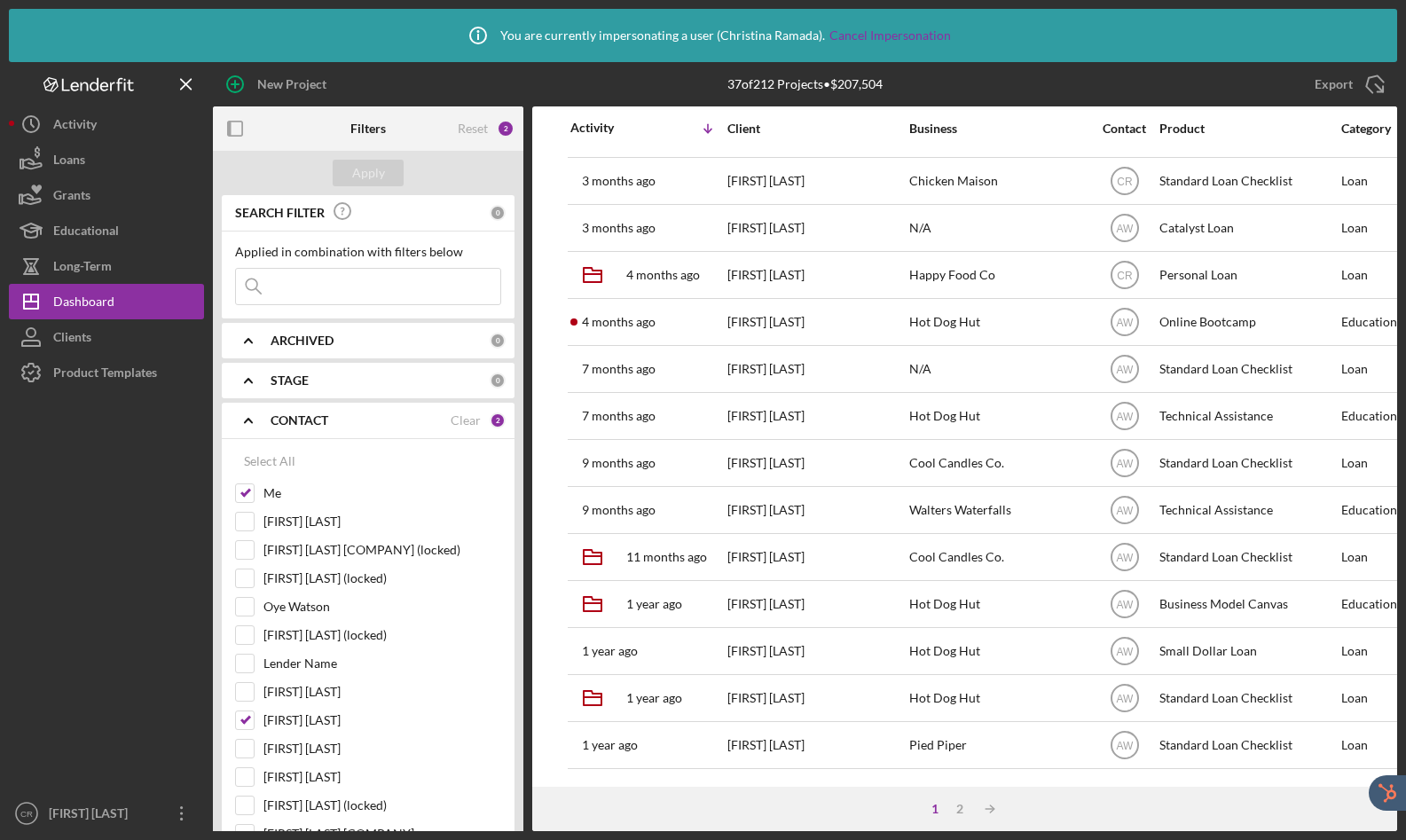 scroll, scrollTop: 571, scrollLeft: 0, axis: vertical 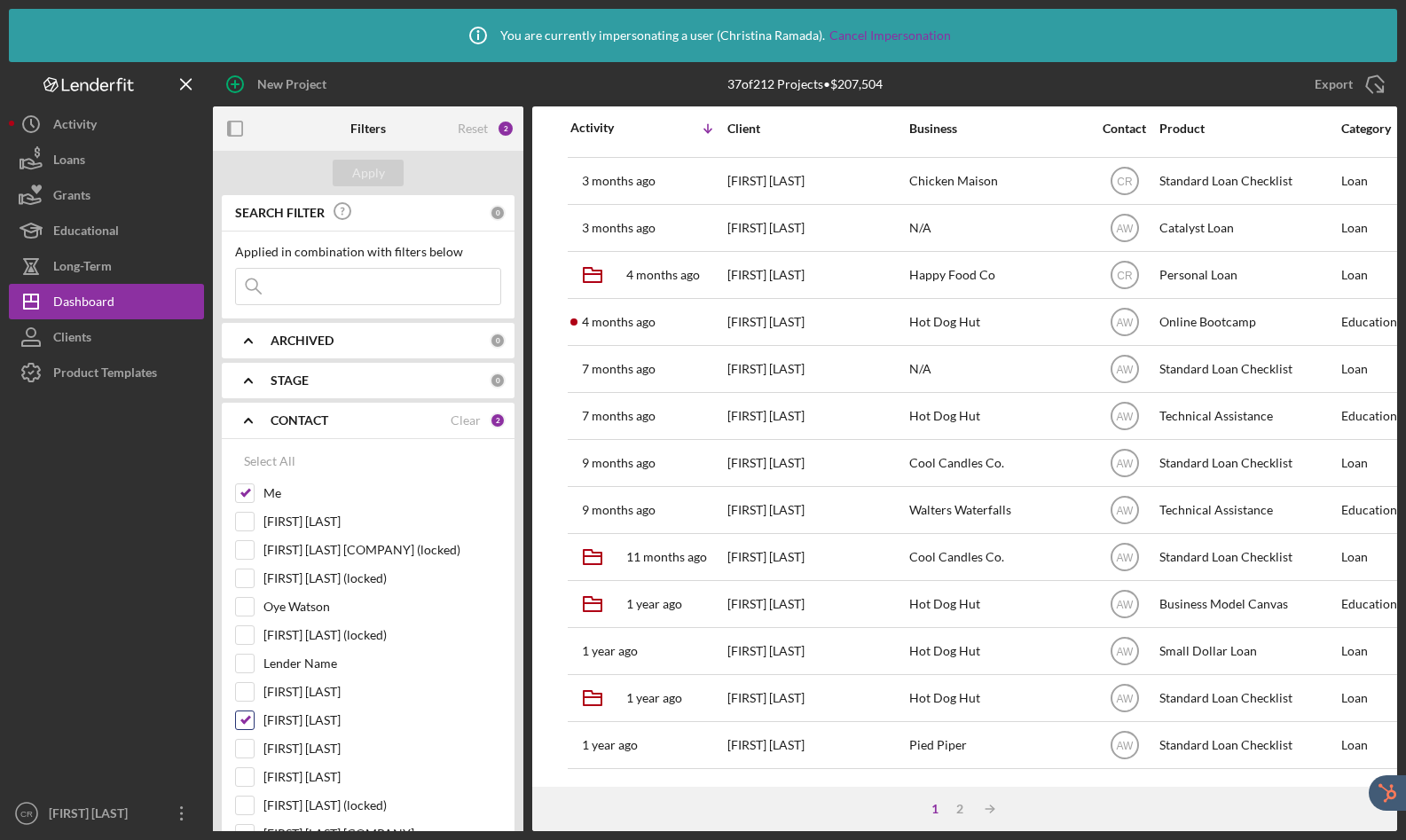 click on "Allison White" at bounding box center [245, 720] 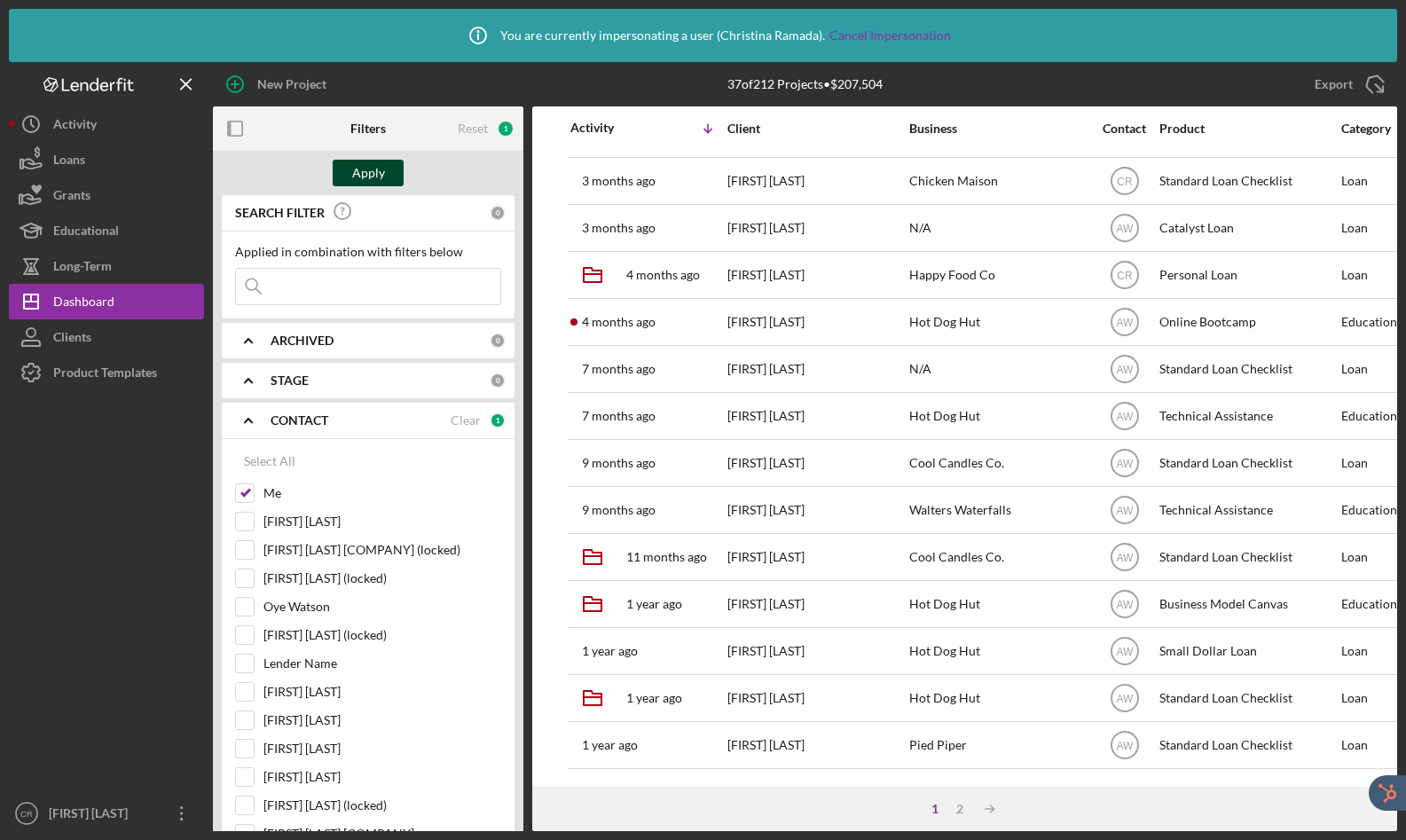 click on "Apply" at bounding box center [368, 173] 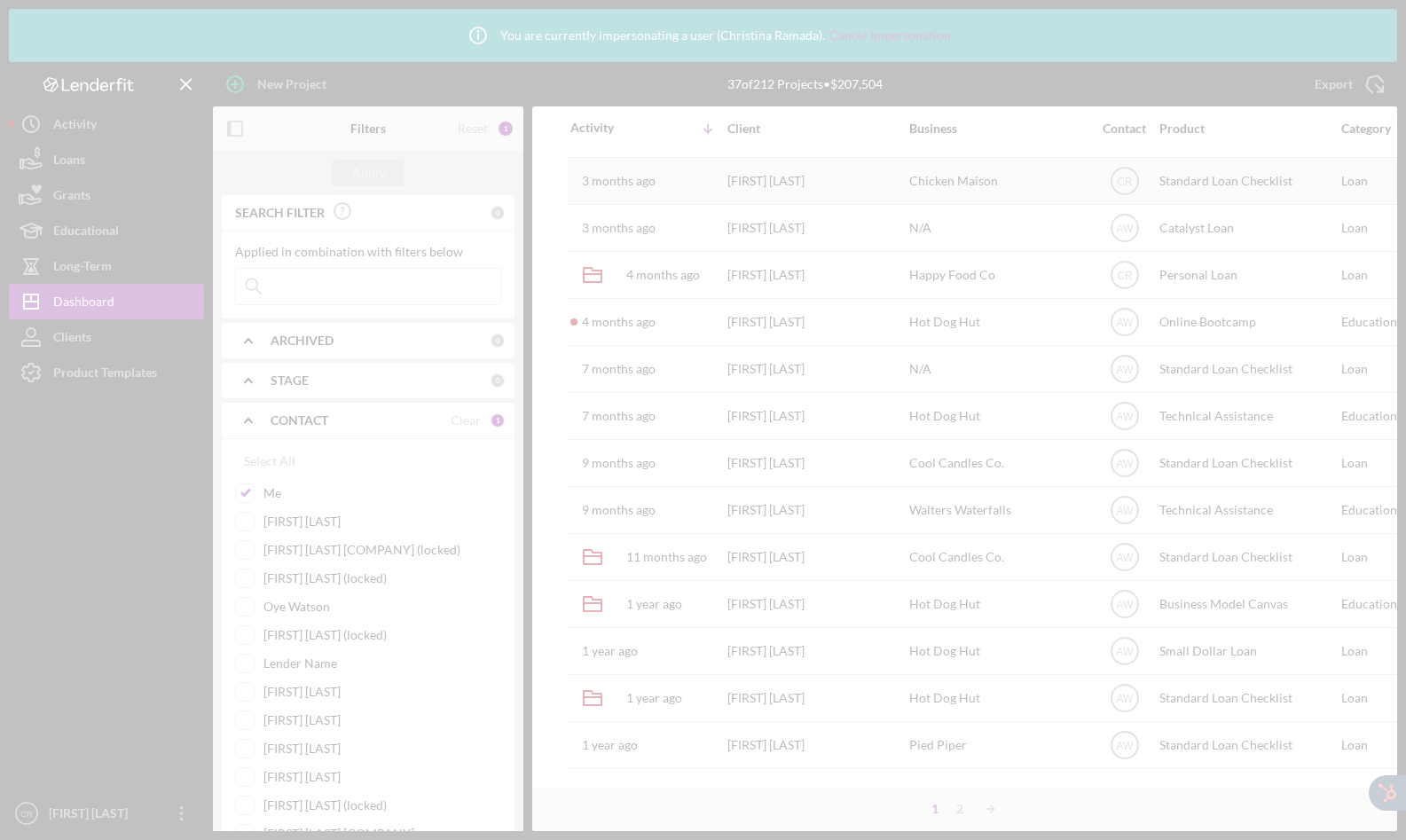 scroll, scrollTop: 0, scrollLeft: 0, axis: both 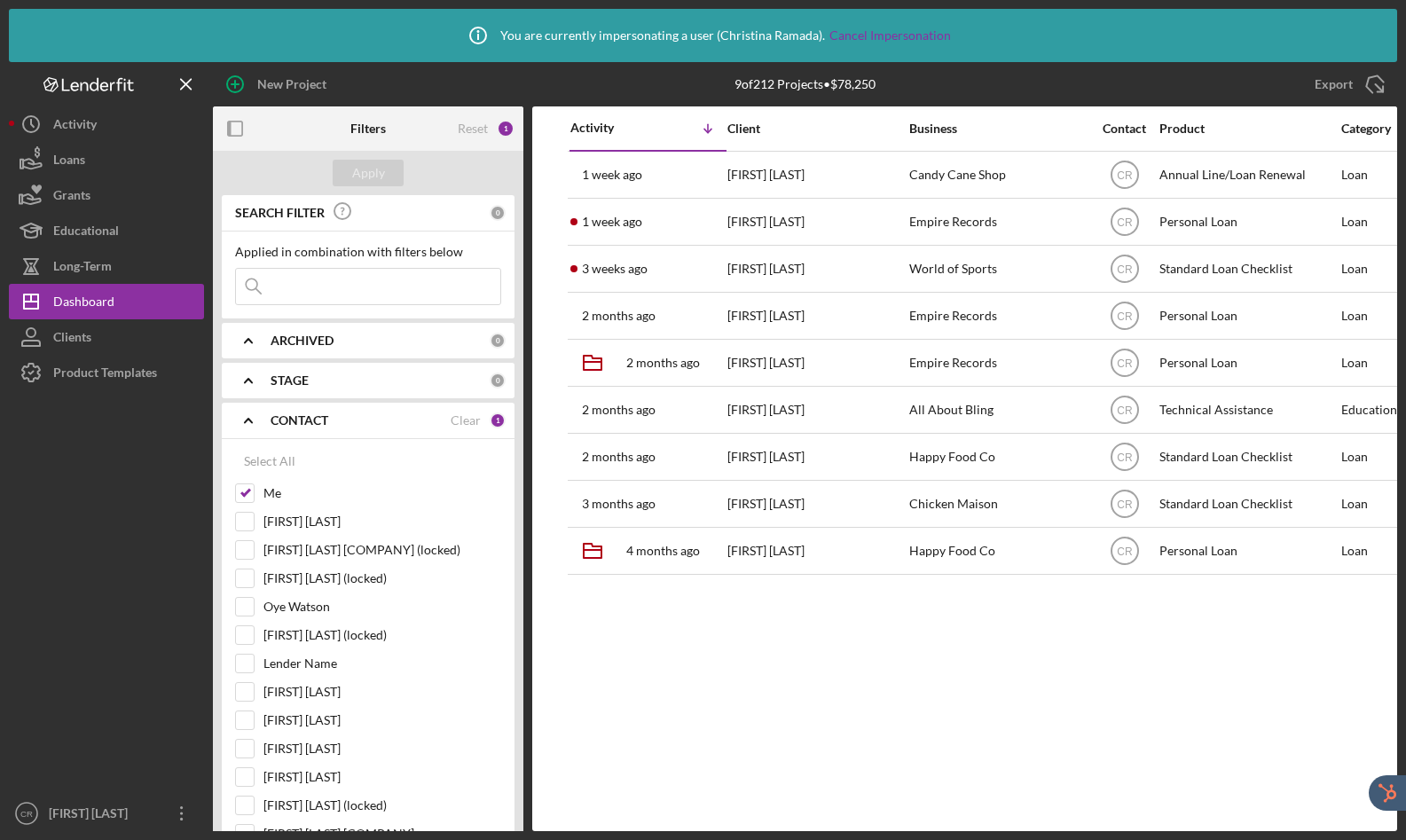 click 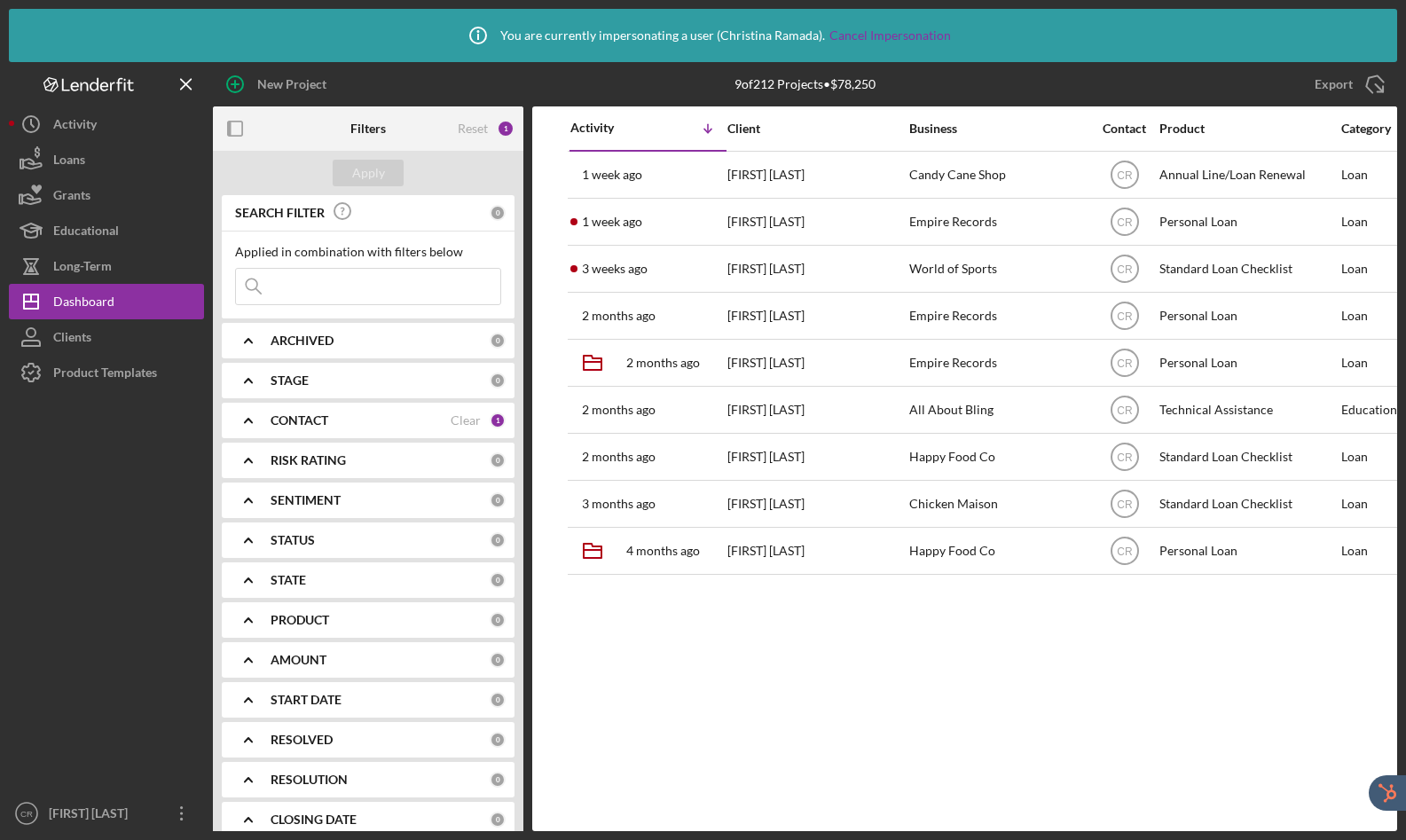 click on "Icon/Expander" 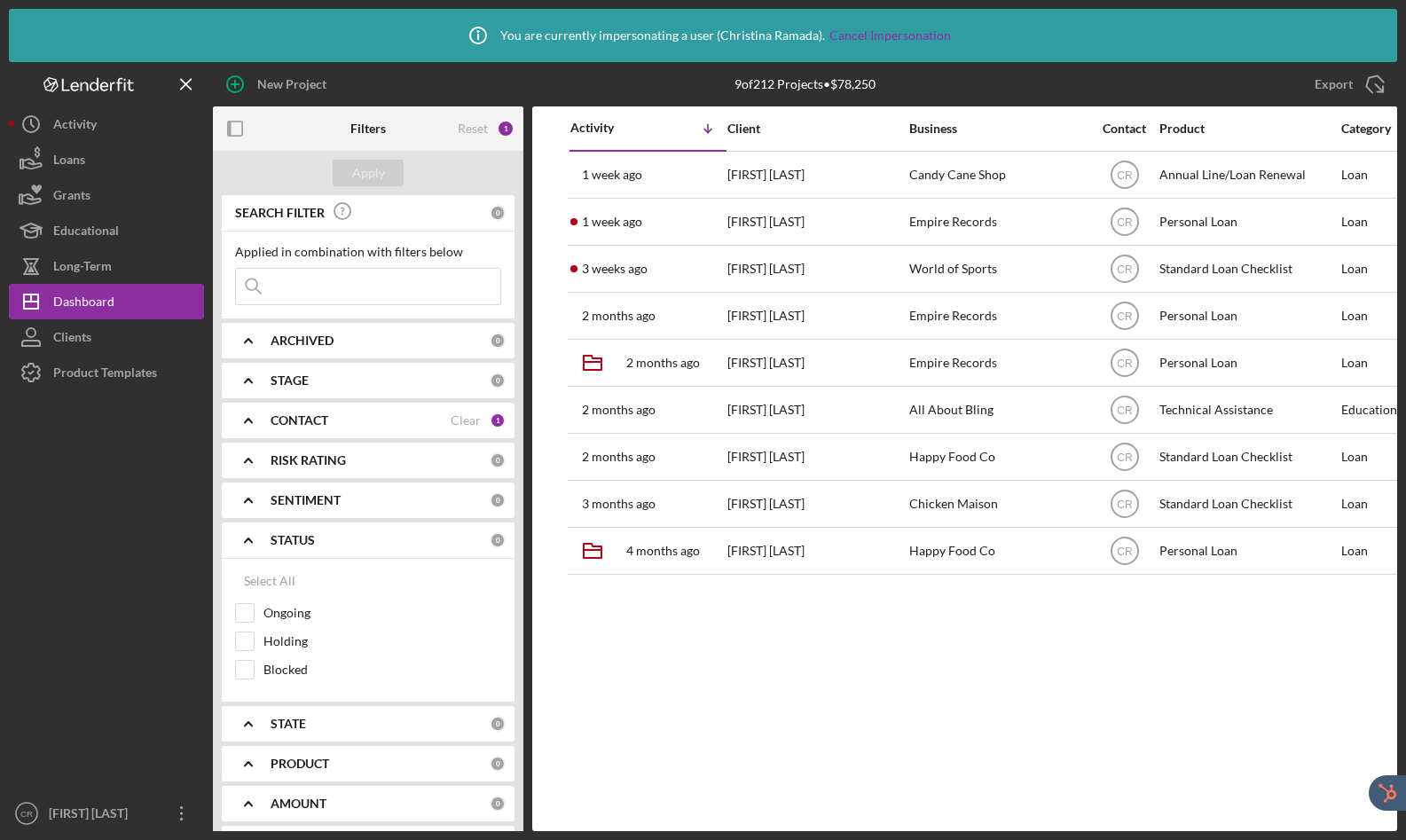click on "Icon/Expander" 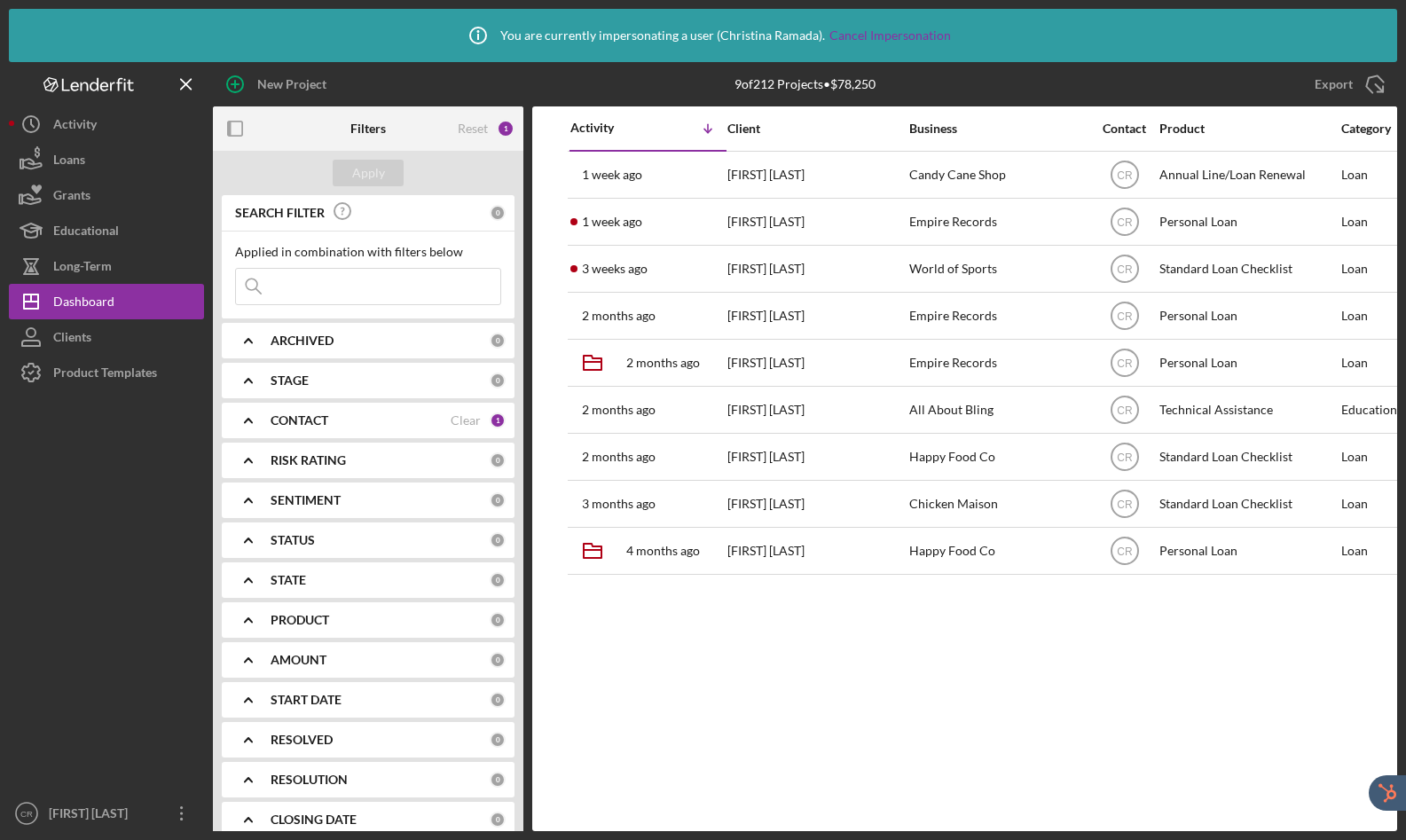 click on "Icon/Expander" 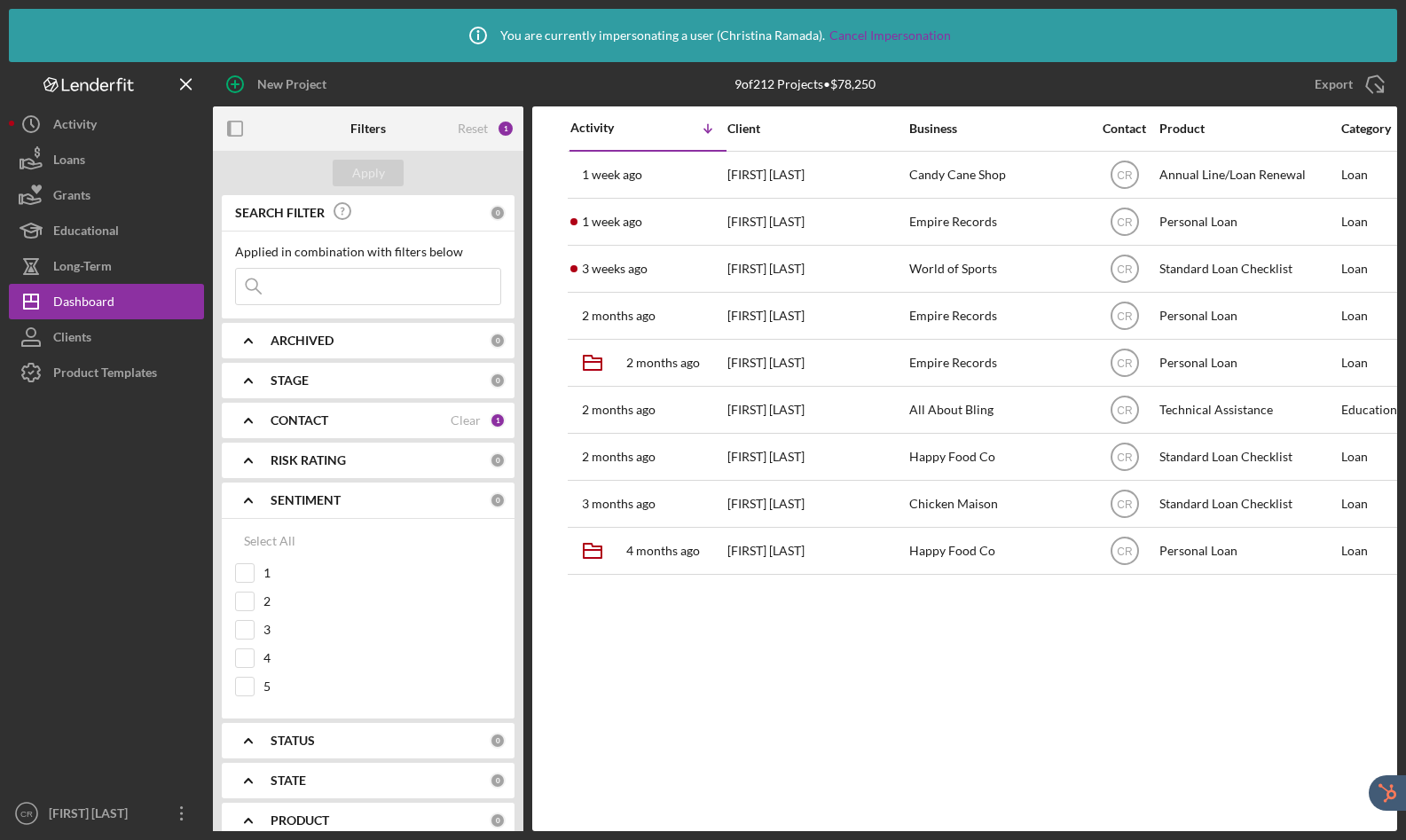click on "Icon/Expander" 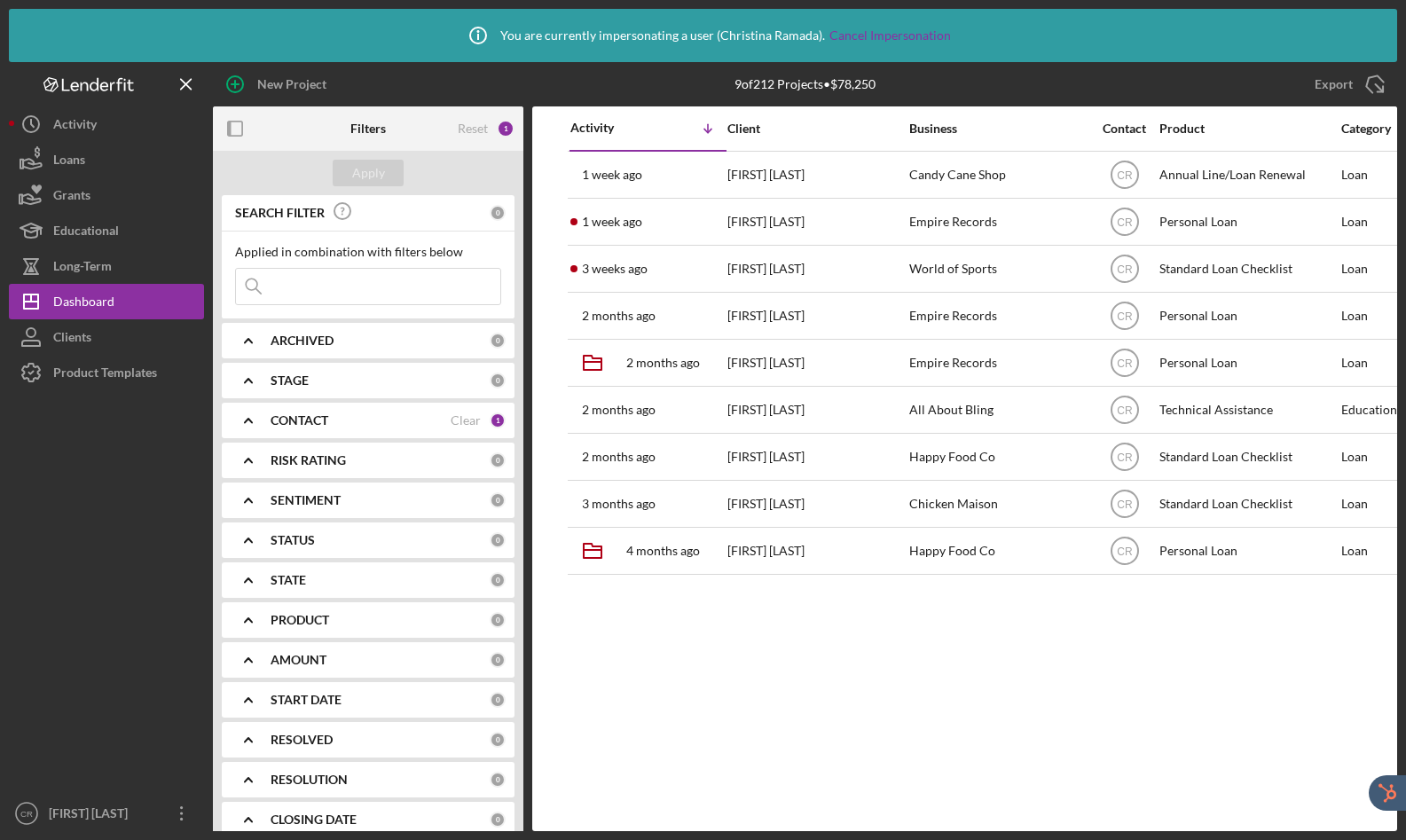 click on "Icon/Expander" 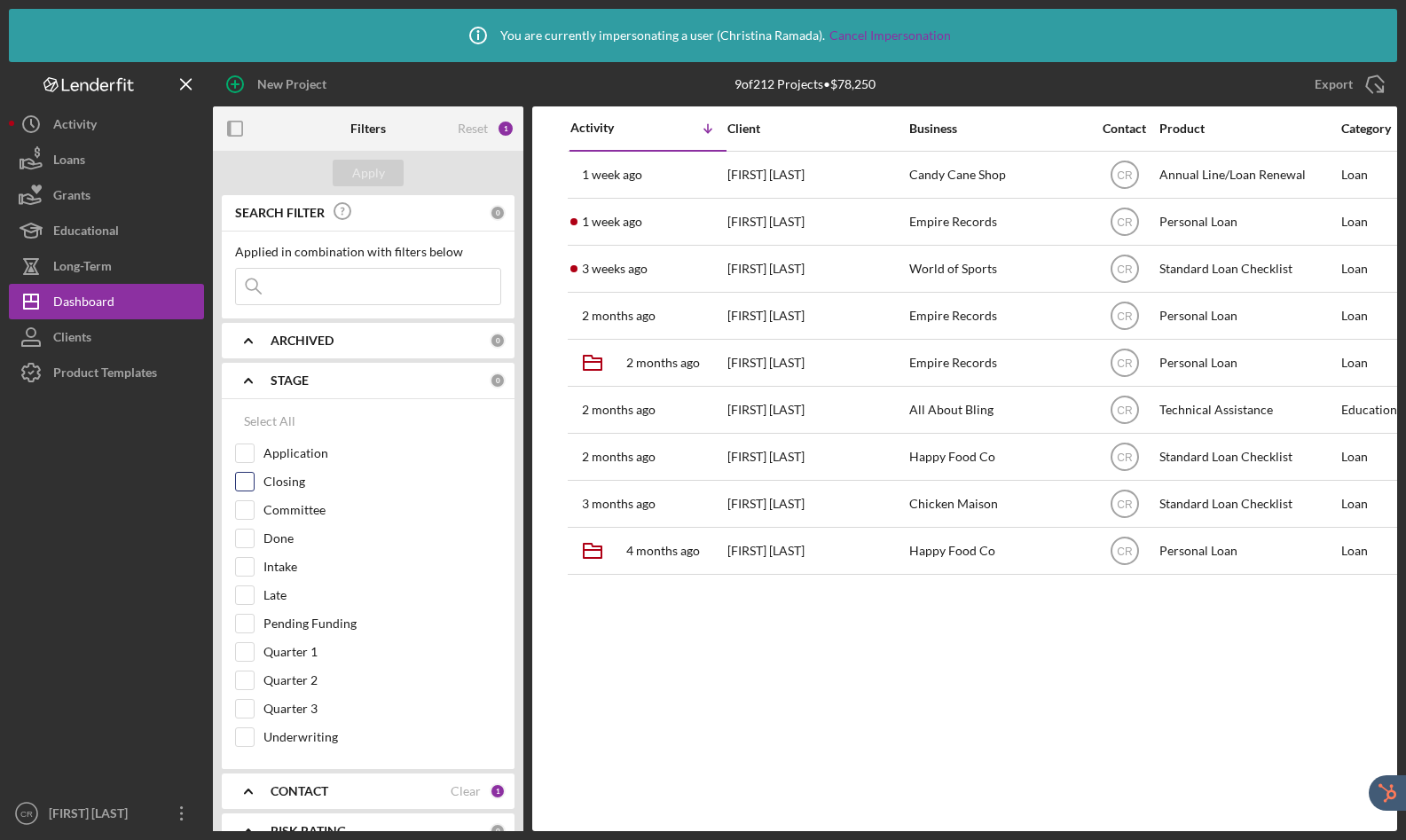 click on "Closing" at bounding box center (245, 482) 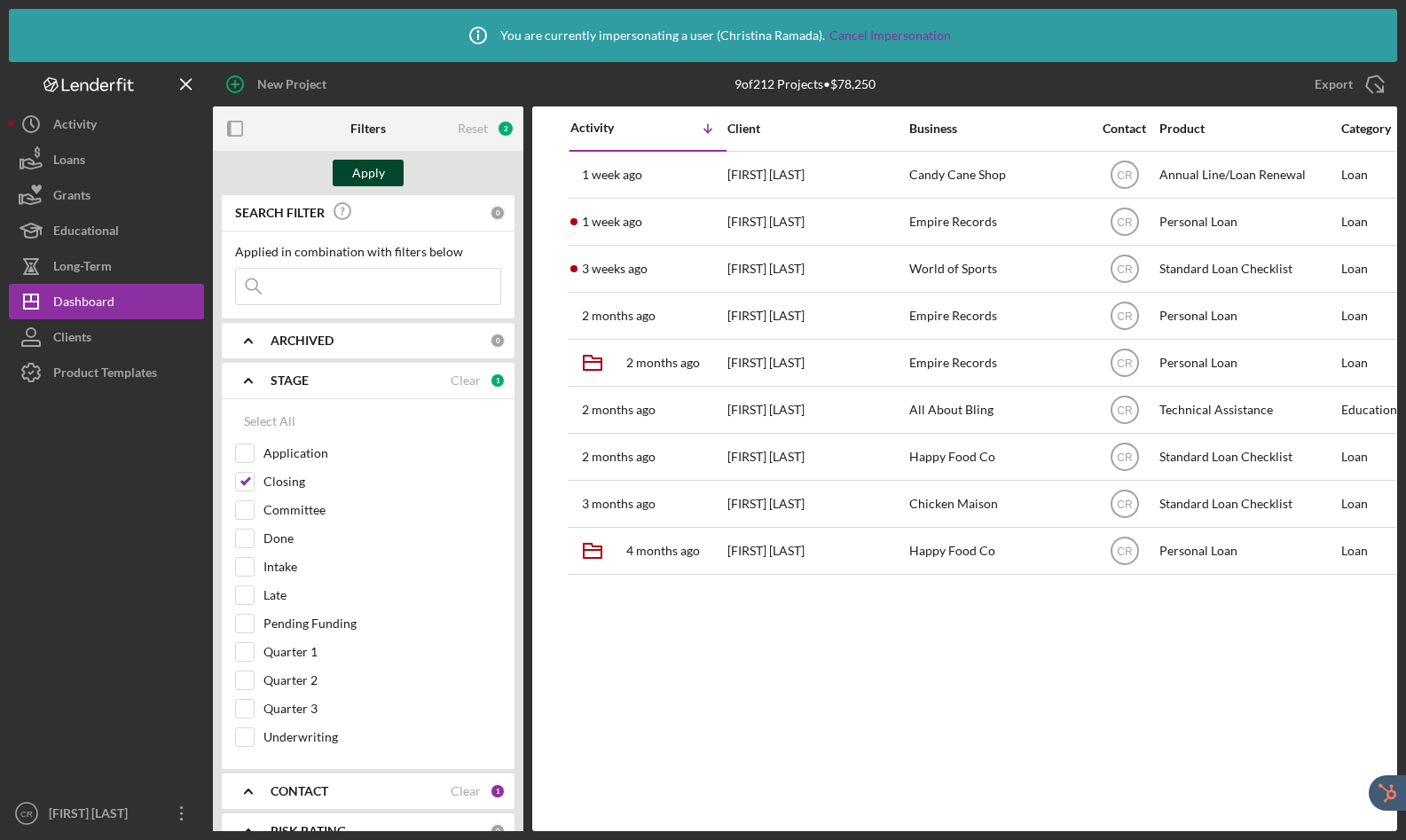 click on "Apply" at bounding box center (368, 173) 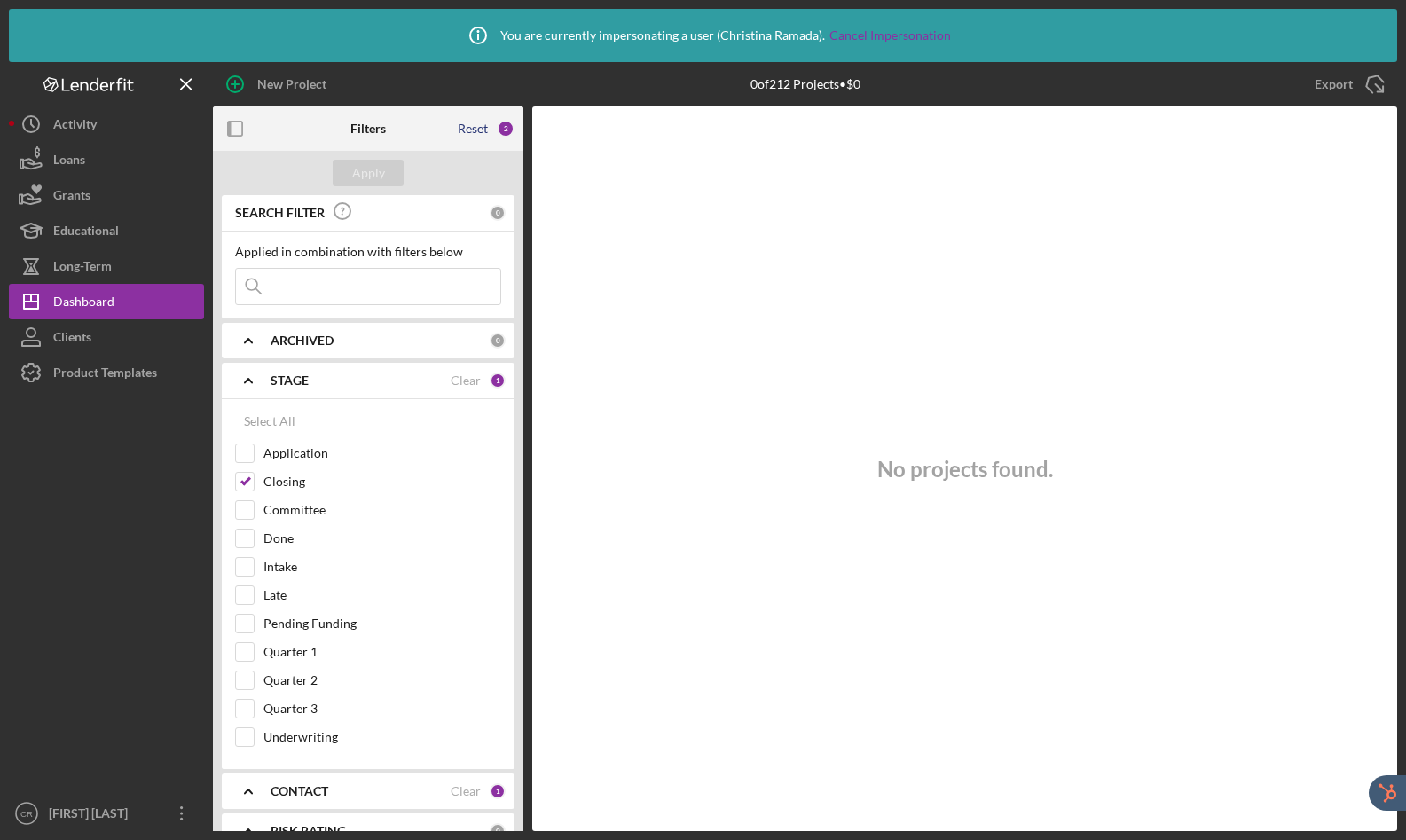 click on "Reset" at bounding box center (473, 129) 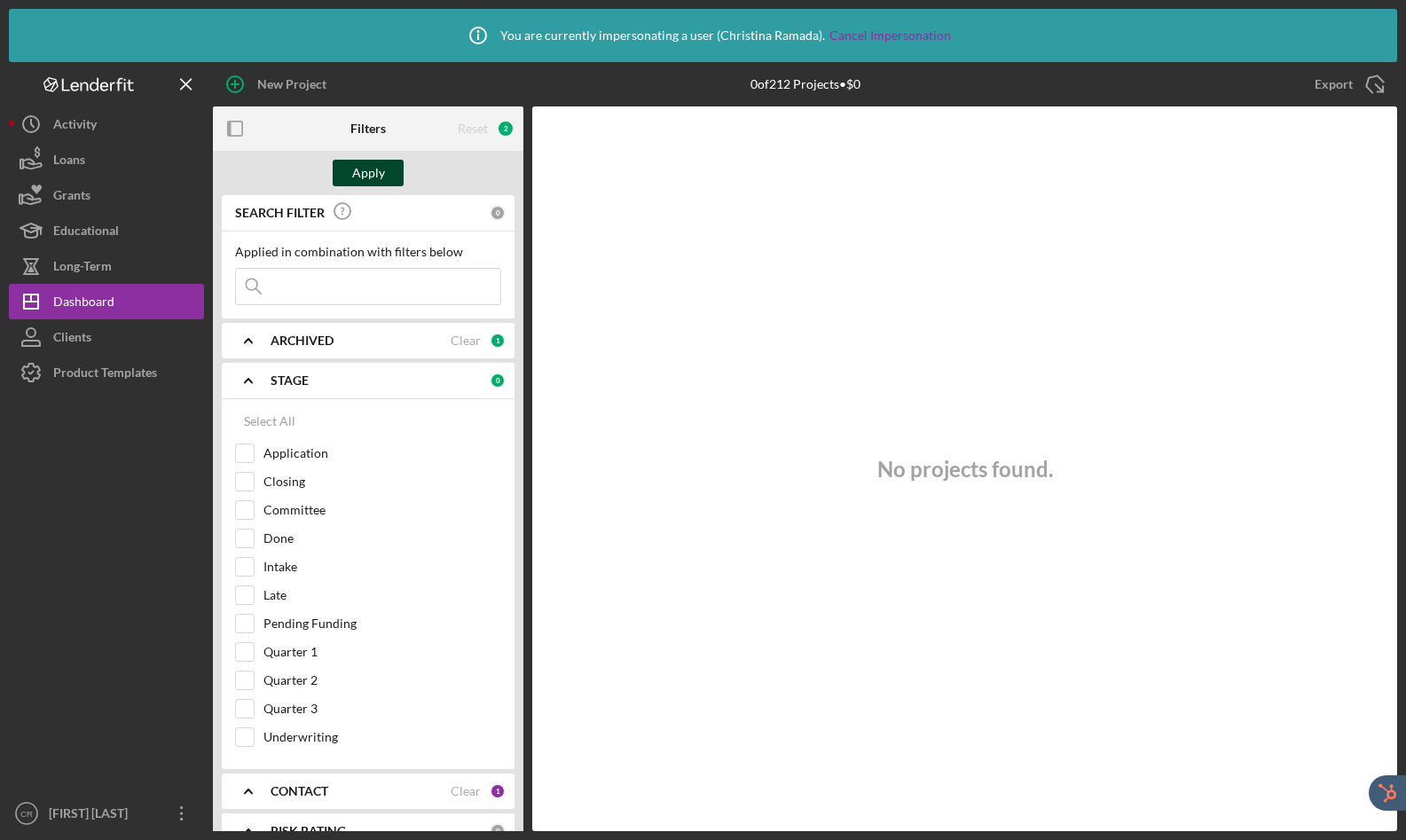 click on "Apply" at bounding box center (368, 173) 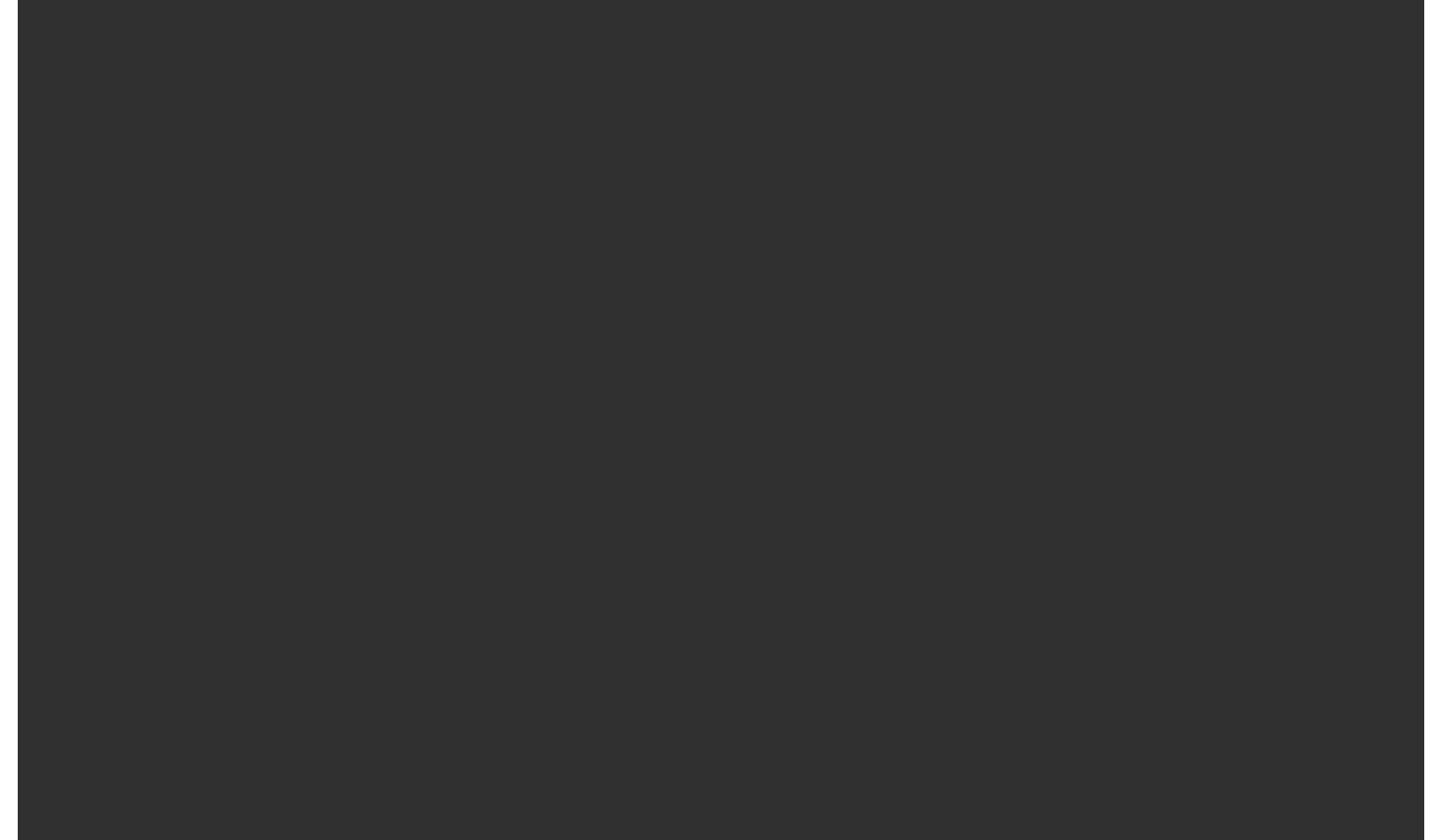 scroll, scrollTop: 0, scrollLeft: 0, axis: both 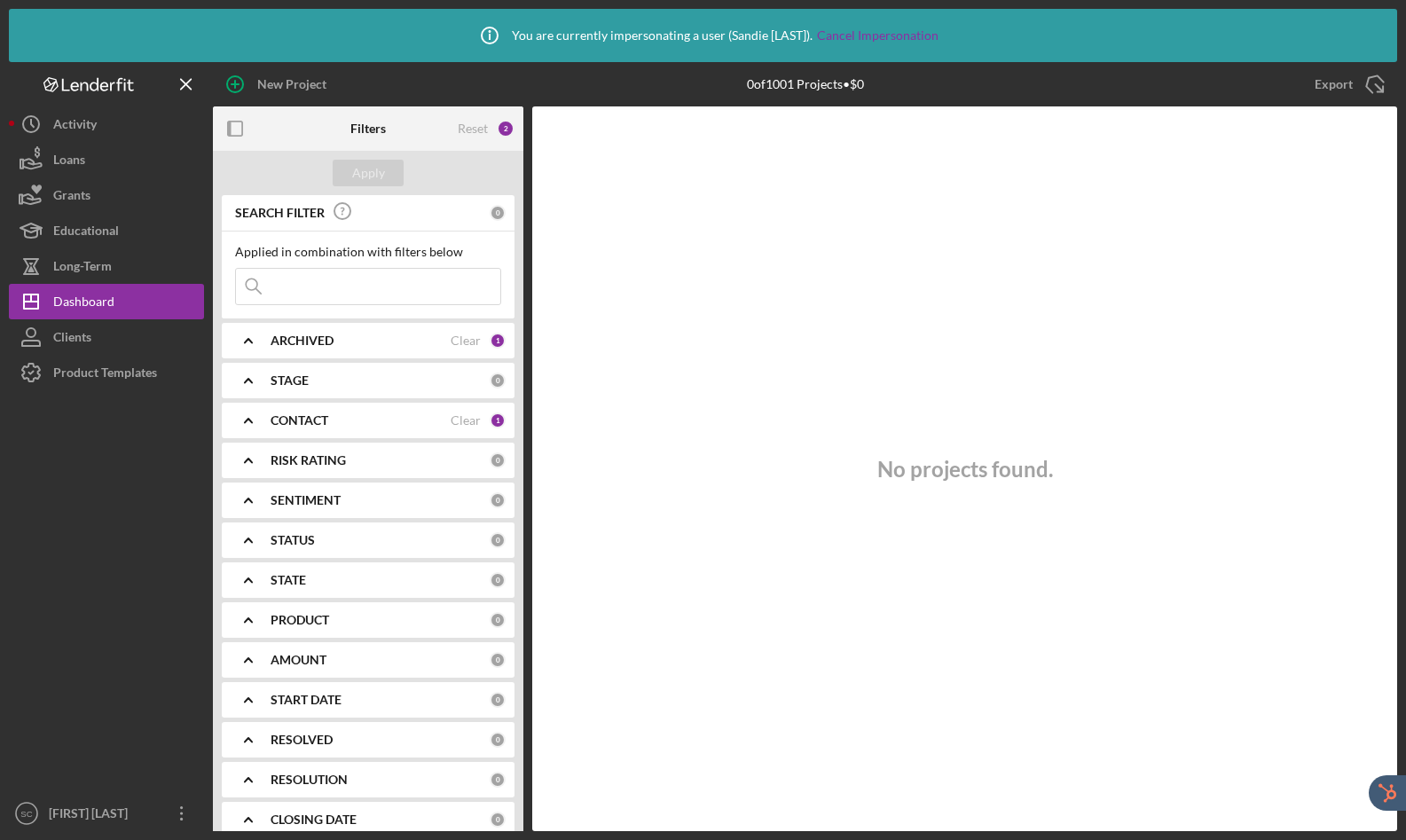 click on "CONTACT" at bounding box center [299, 420] 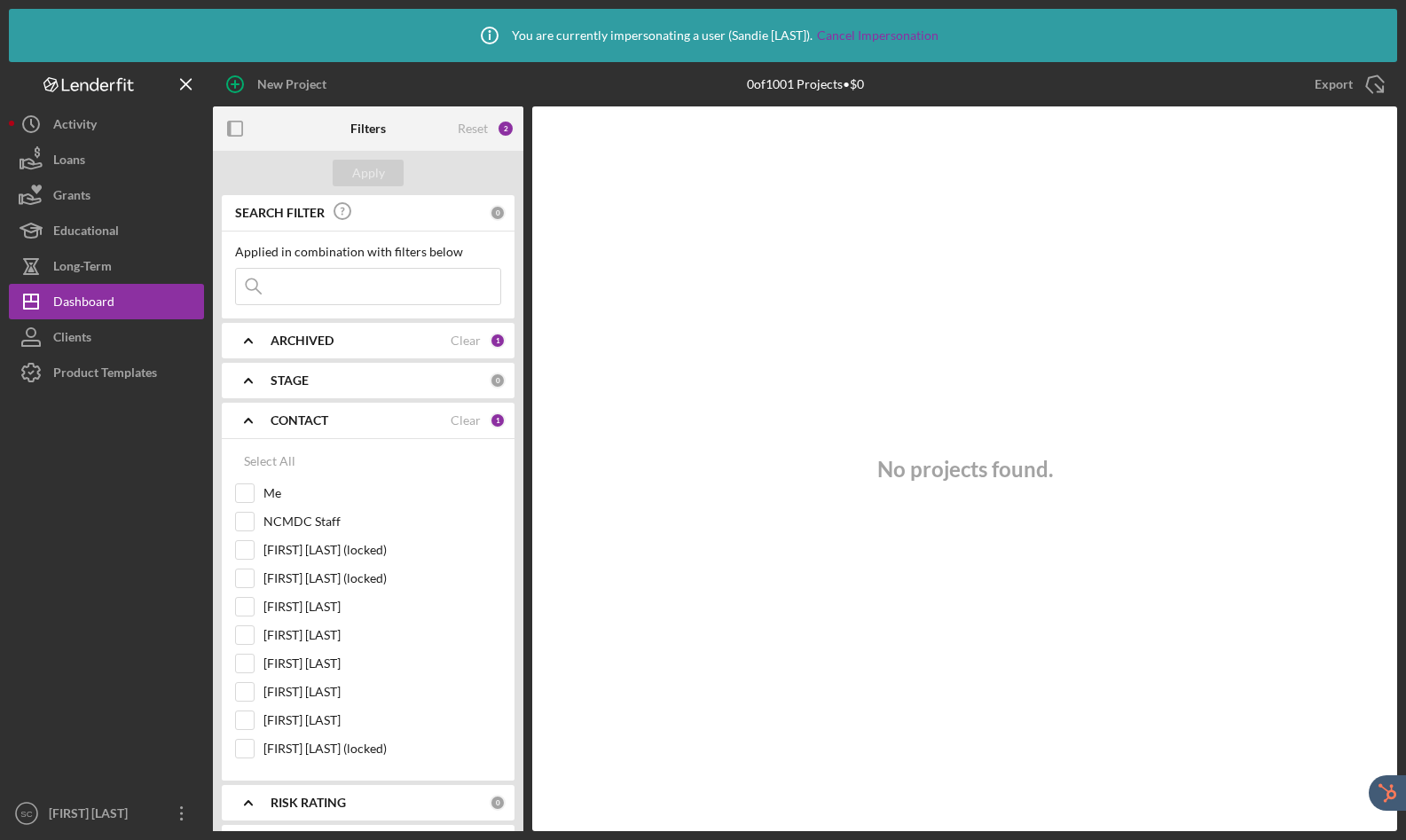 click on "2" at bounding box center [506, 129] 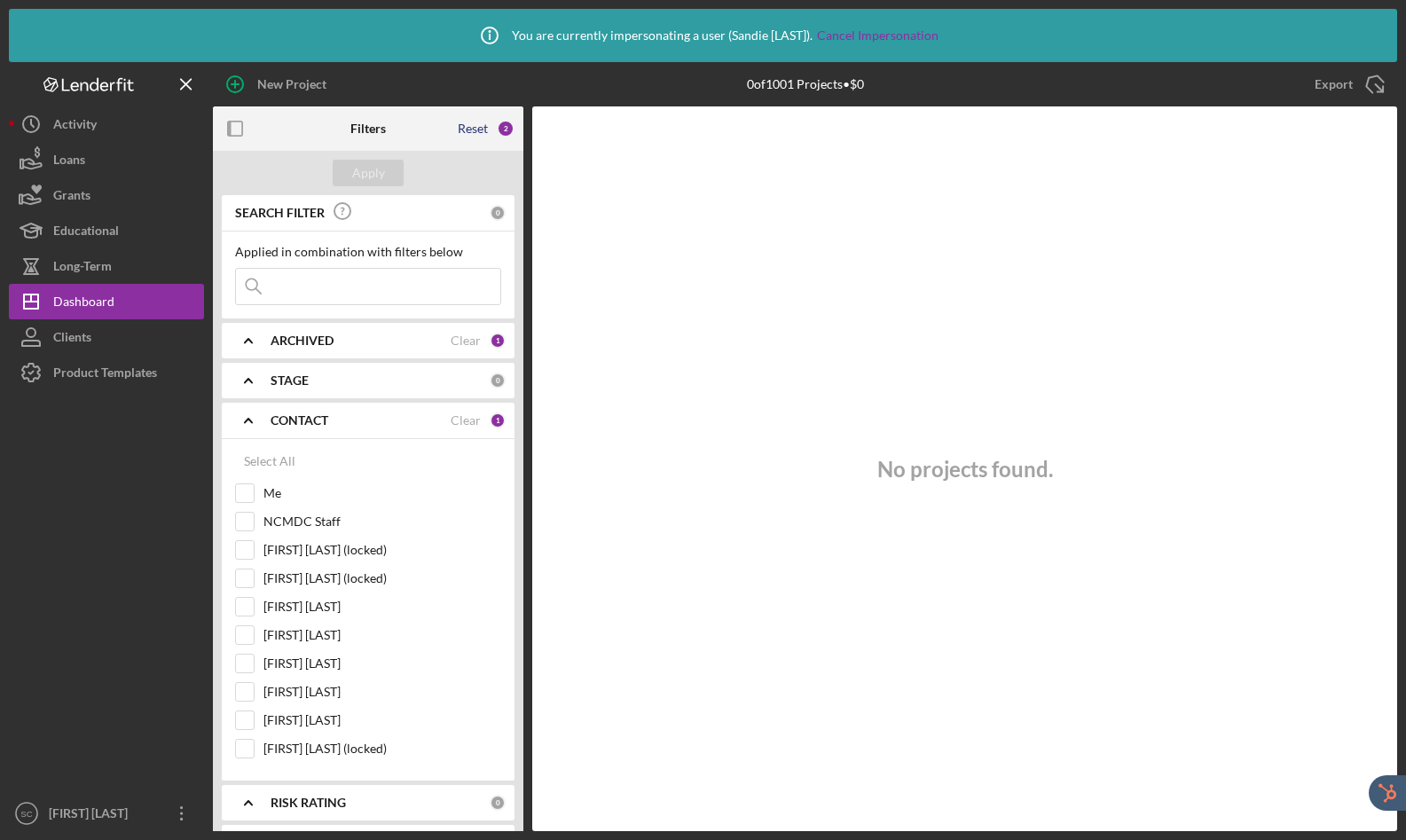 click on "Reset" at bounding box center [473, 129] 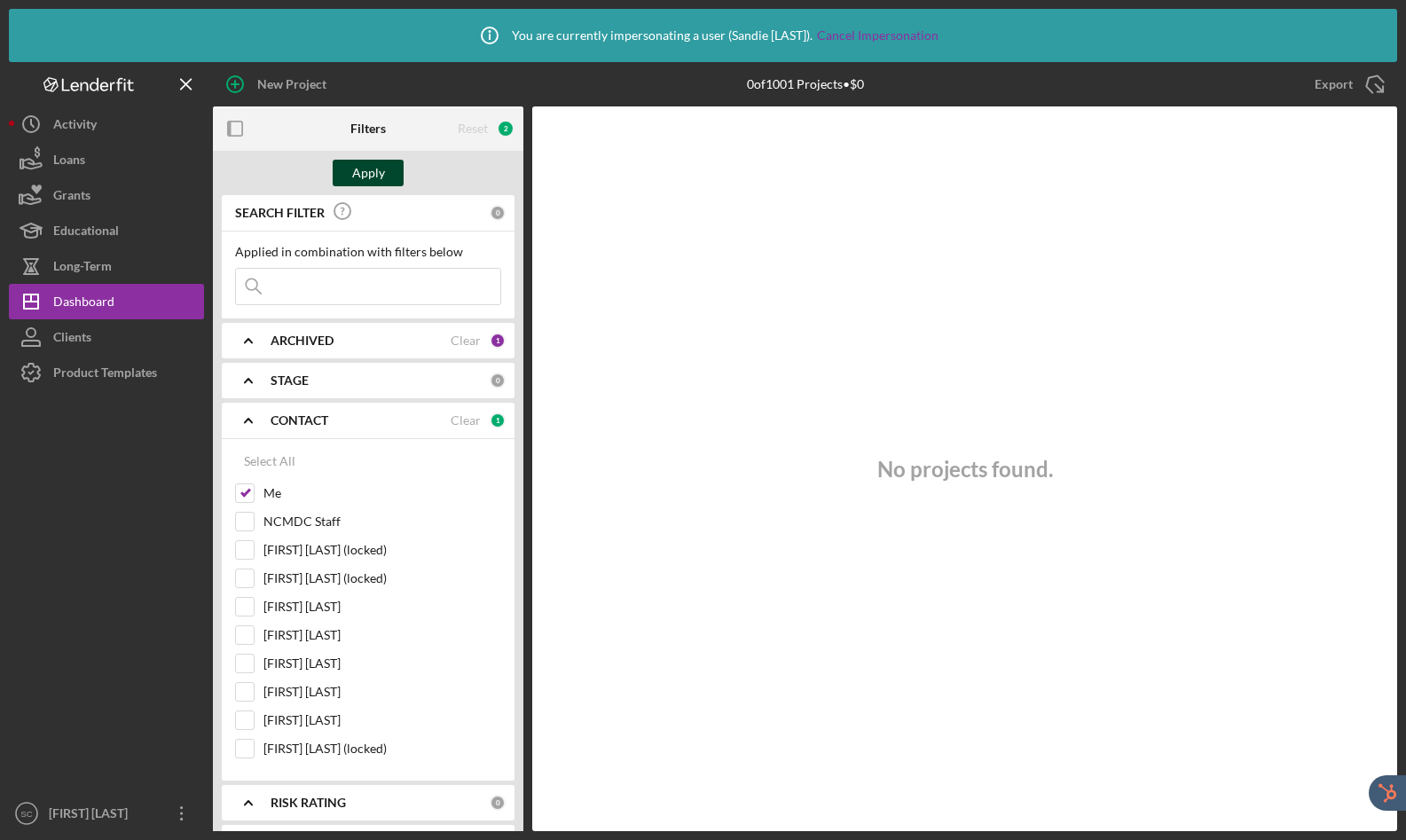 click on "Apply" at bounding box center [368, 173] 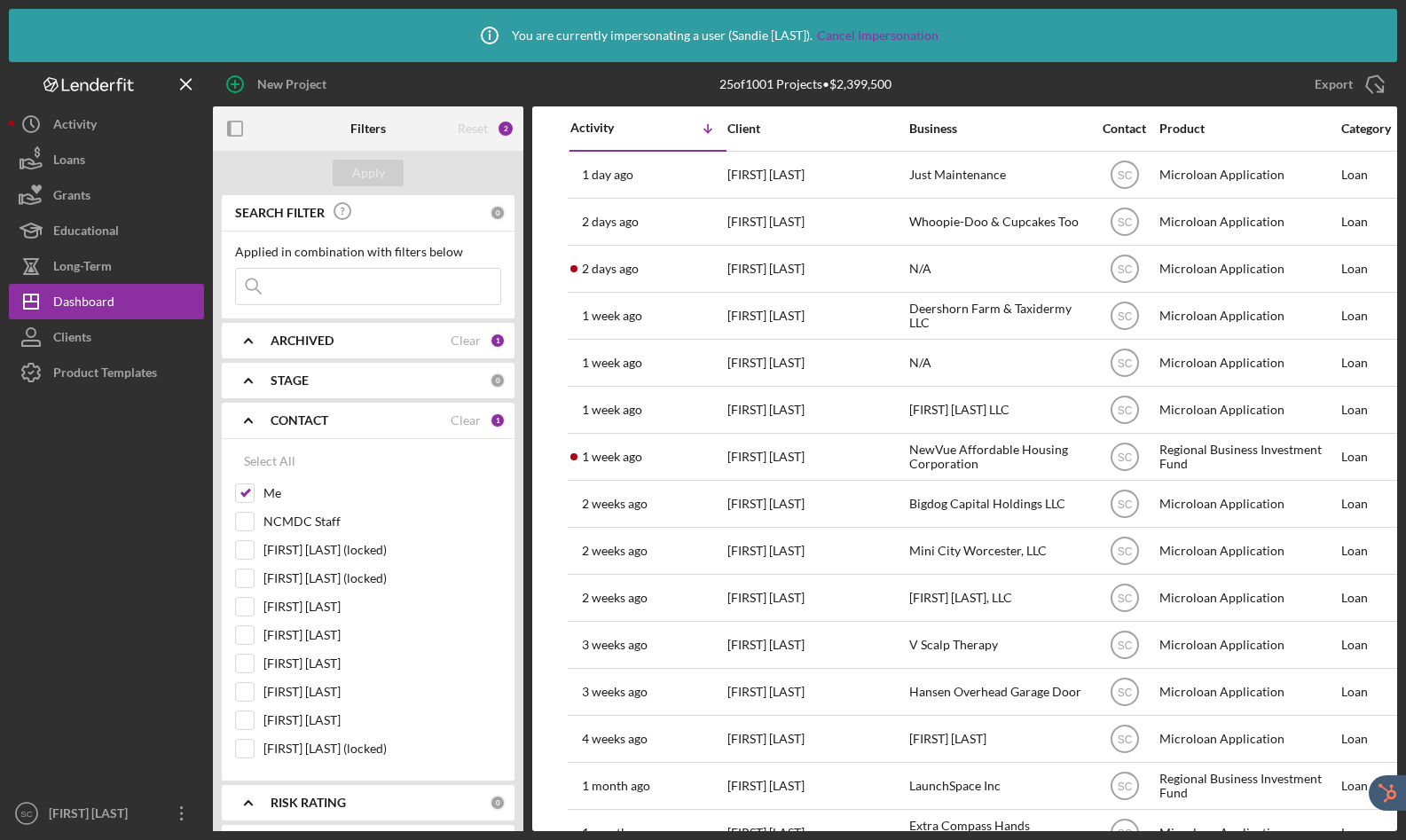 click on "CONTACT" at bounding box center [299, 420] 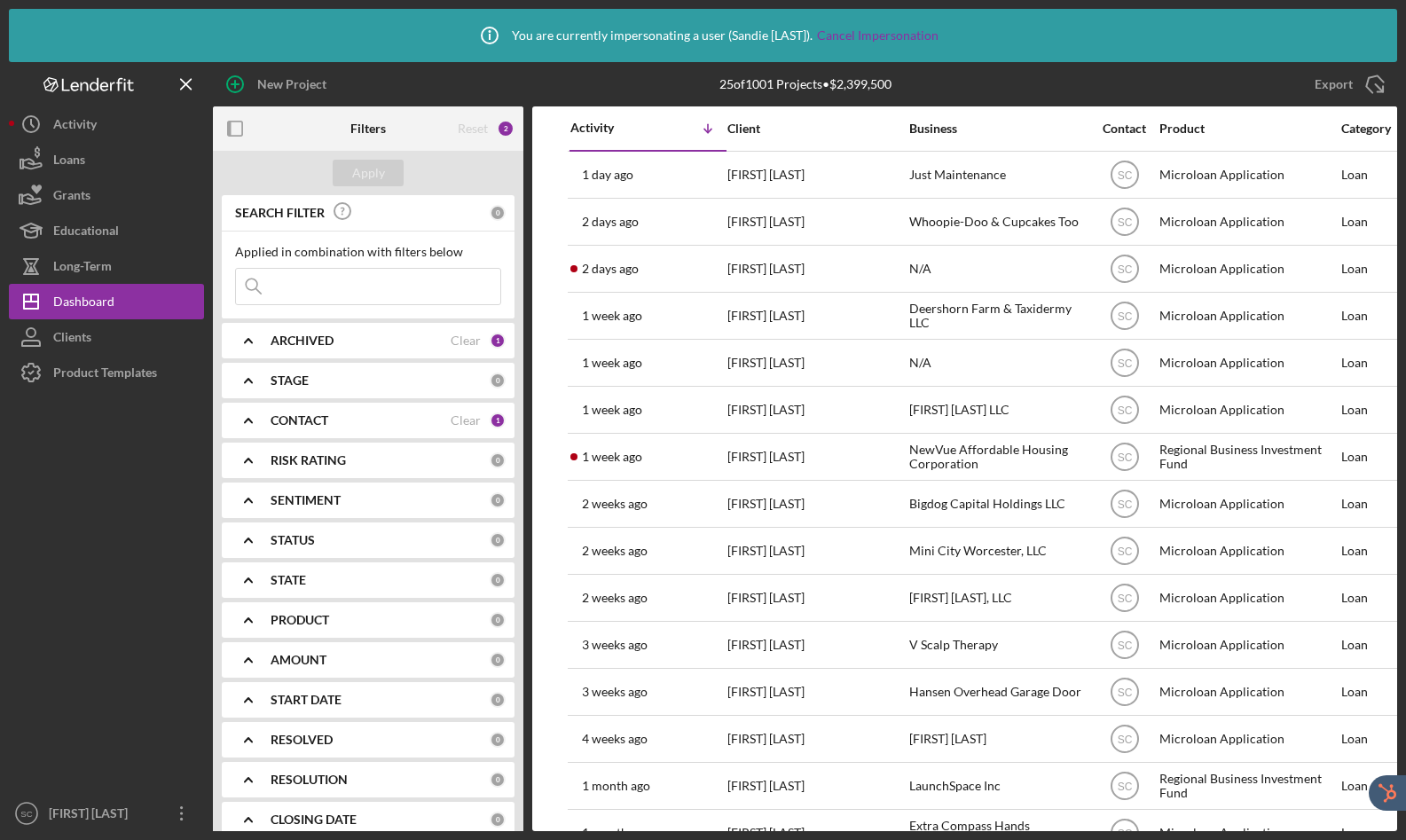 click at bounding box center [368, 287] 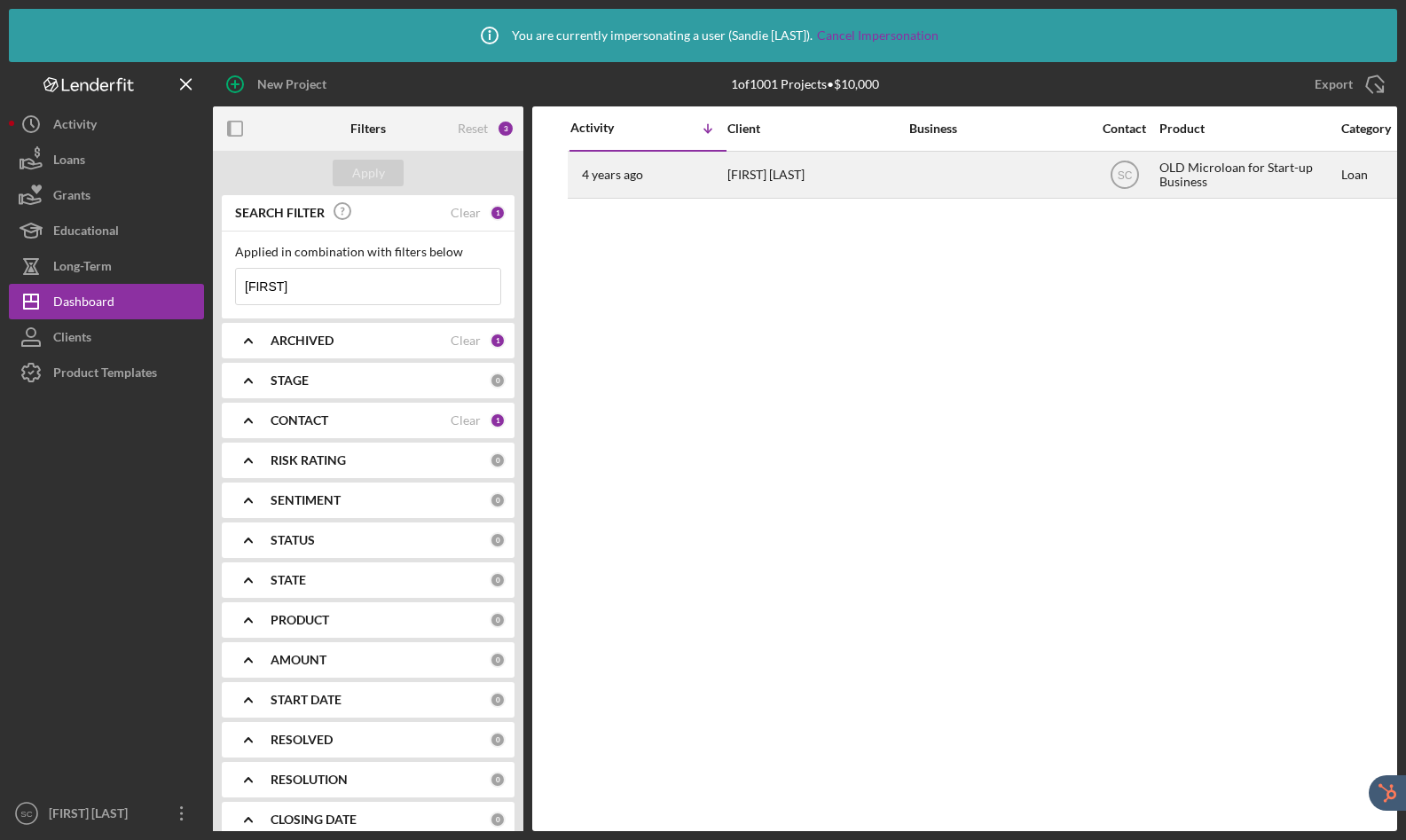 type on "[FIRST]" 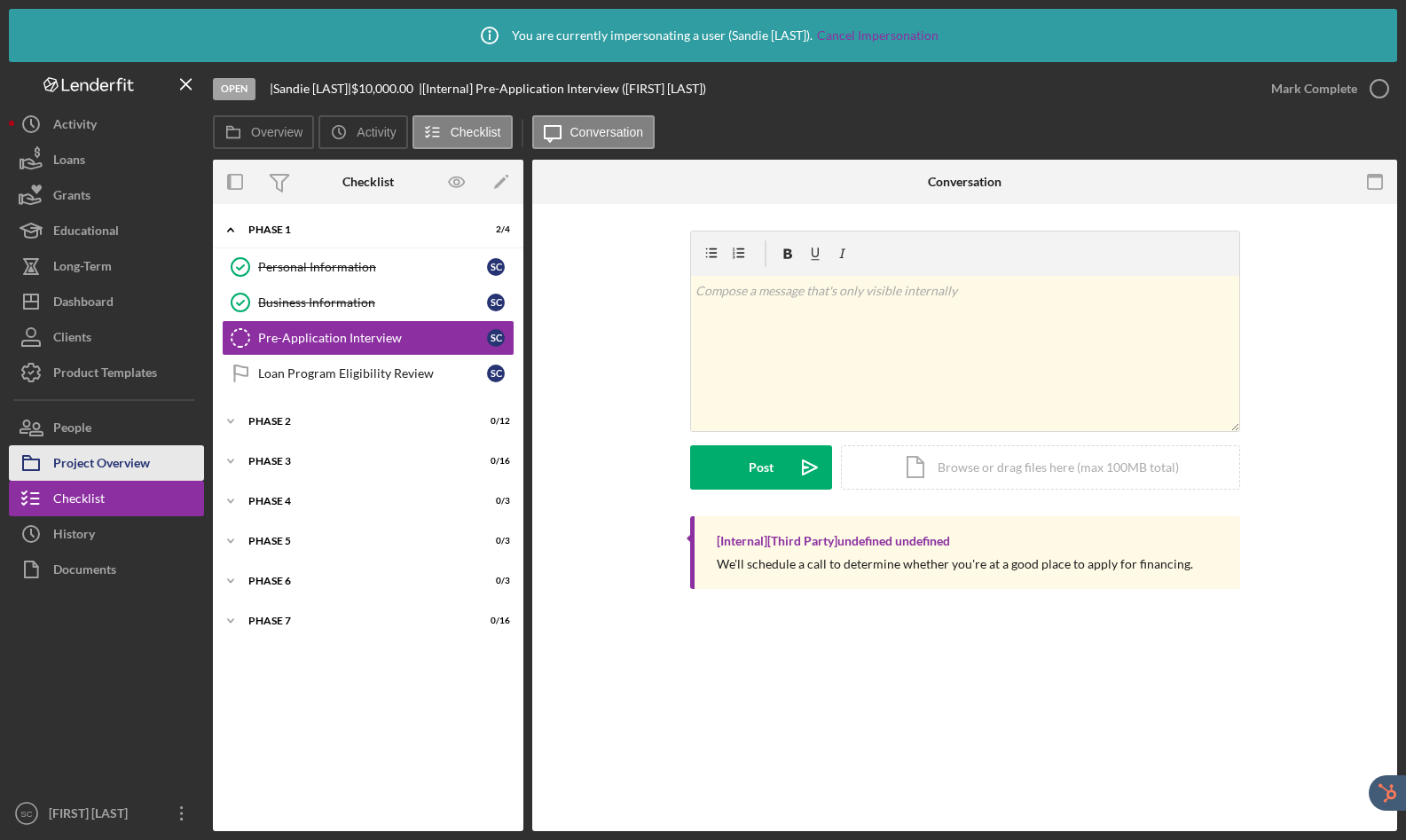 click on "Project Overview" at bounding box center [101, 465] 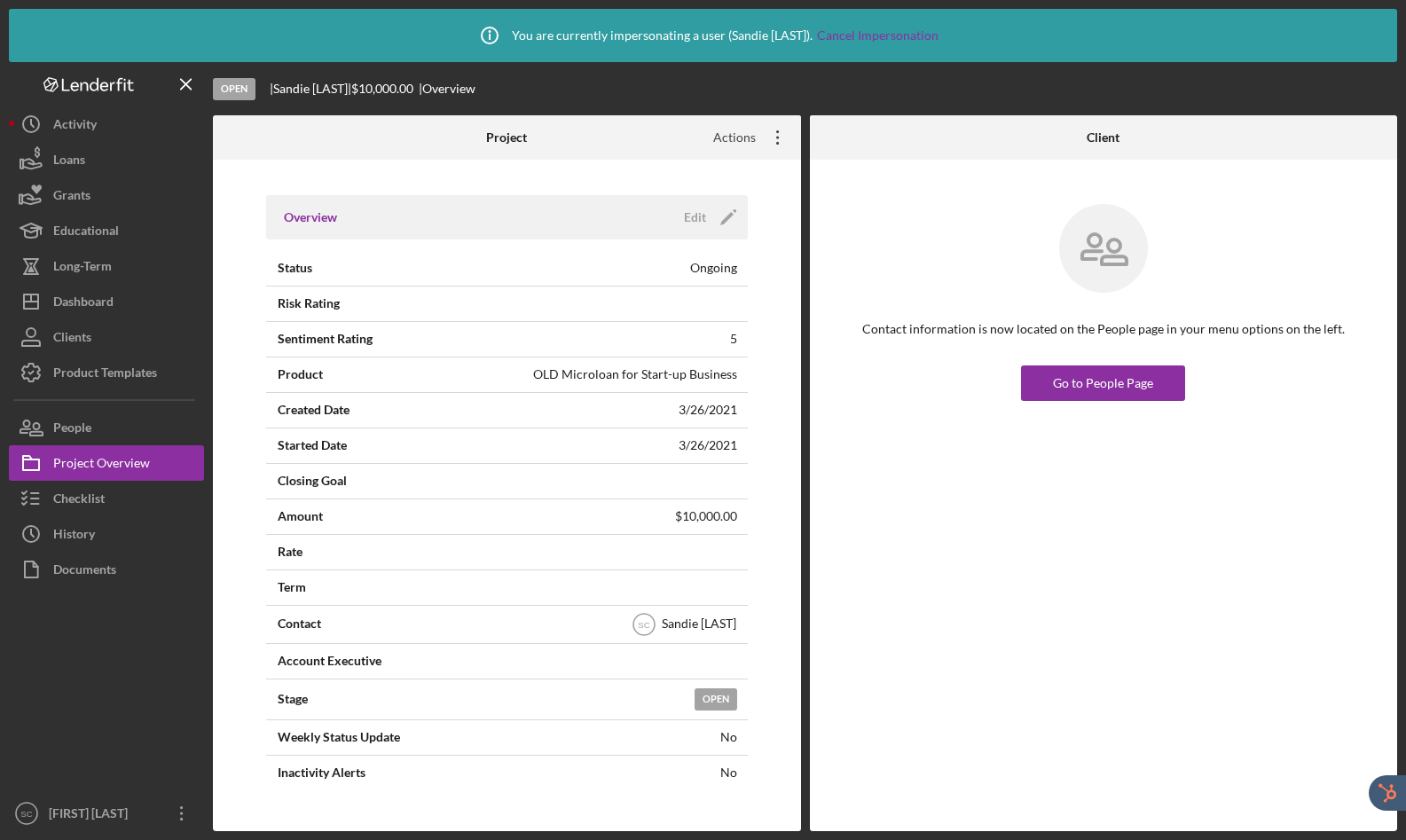 click on "Actions Icon/Overflow" at bounding box center [750, 137] 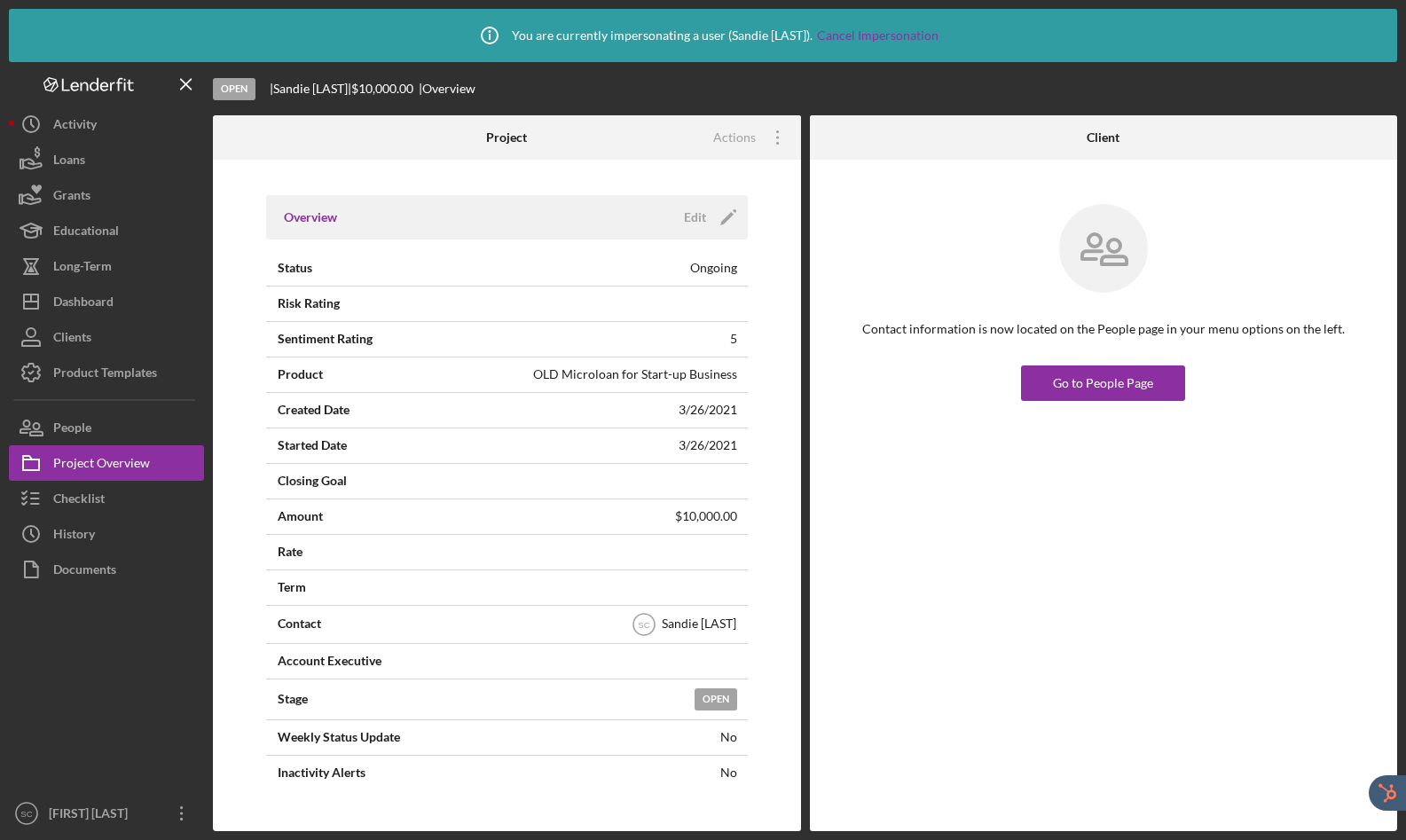 click on "Overview Edit Icon/Edit Status Ongoing Risk Rating Sentiment Rating 5 Product OLD Microloan for Start-up Business Created Date [DATE] Started Date [DATE] Closing Goal Amount $10,000.00 Rate Term Contact Icon/User Photo SC [FIRST]   [LAST] Account Executive Stage Open Weekly Status Update No Inactivity Alerts No Key Ratios Edit Icon/Edit DSCR Collateral Coverage DTI LTV Global DSCR Global Collateral Coverage Global DTI NOI Recommendation Edit Icon/Edit Payment Type Rate Term Amount Down Payment Closing Fee Include closing fee in amount financed? No Origination Fee Include origination fee in amount financed? No Amount Financed Closing Date First Payment Date Maturity Date Resolution Edit Icon/Edit Resolved On Resolution" at bounding box center [507, 495] 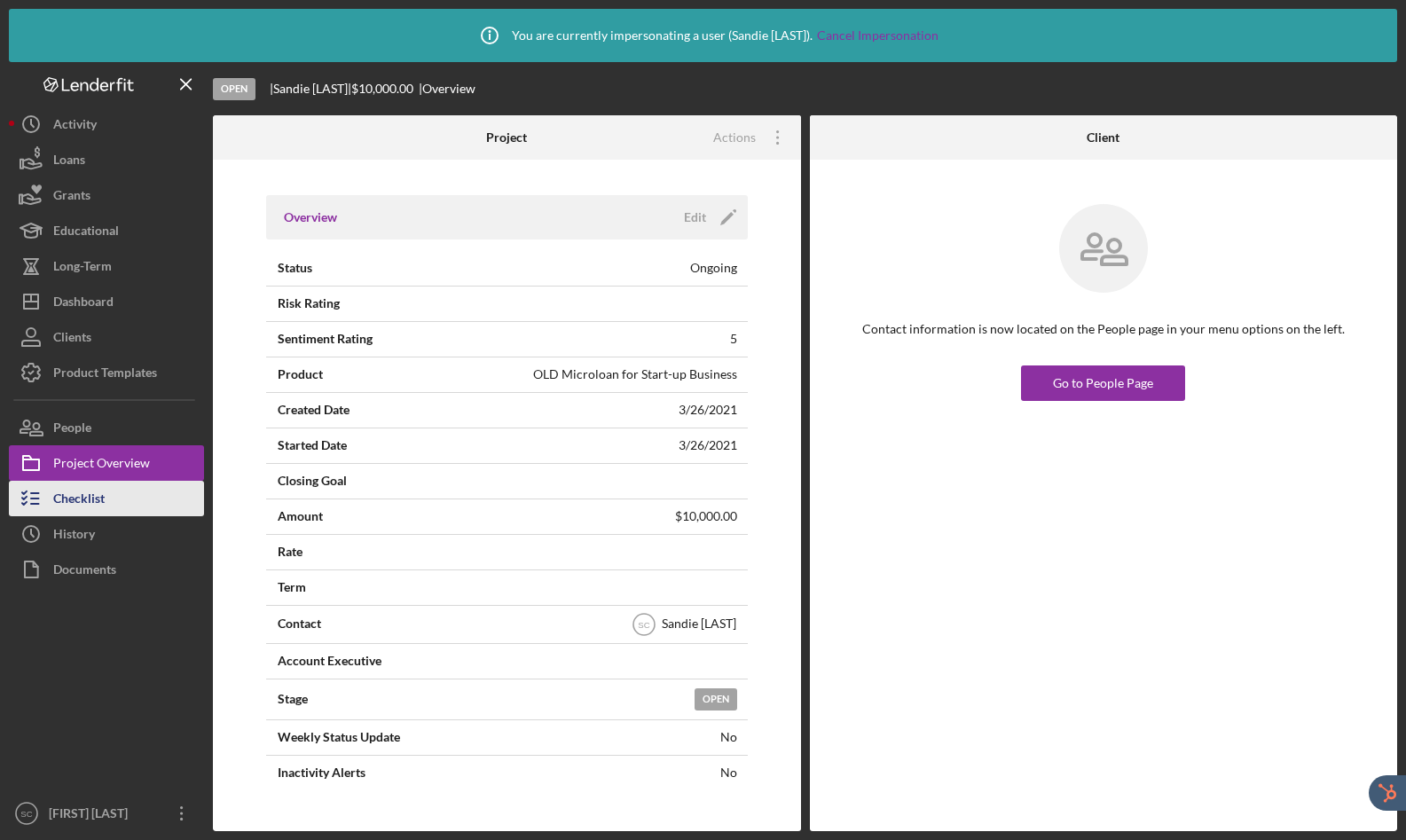 click on "Checklist" at bounding box center [79, 500] 